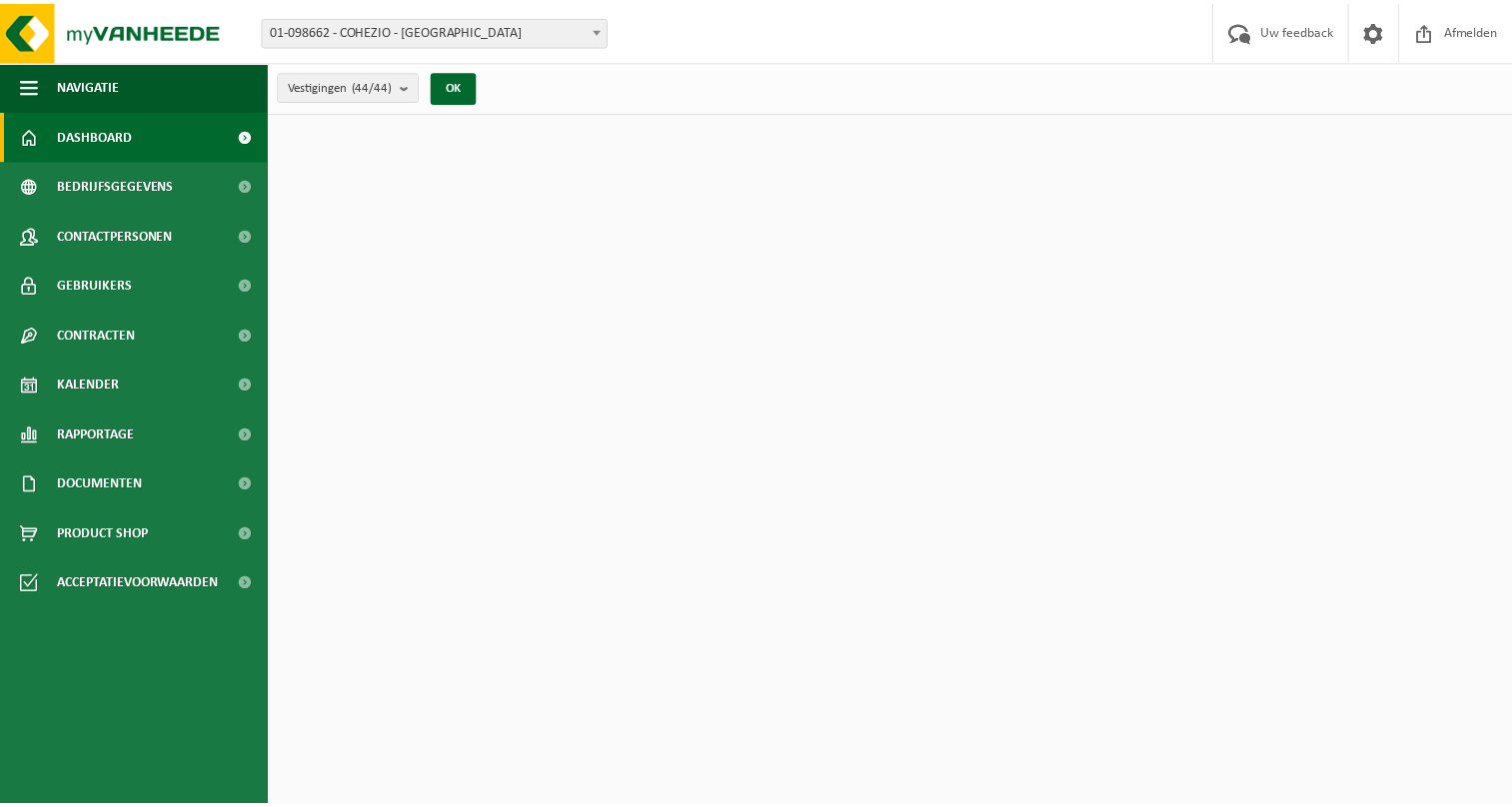 scroll, scrollTop: 0, scrollLeft: 0, axis: both 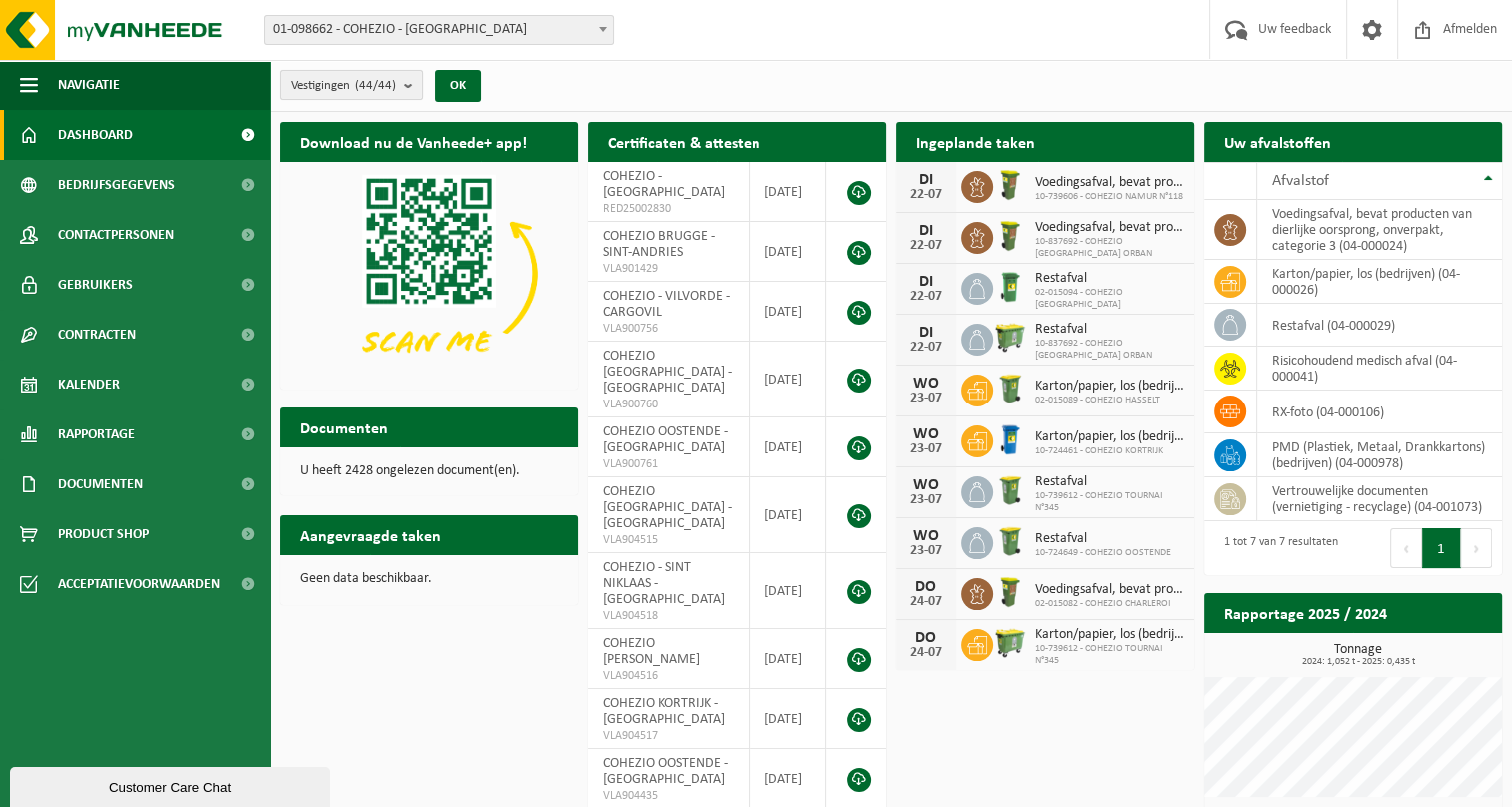 click on "Vestigingen  (44/44)" at bounding box center [351, 85] 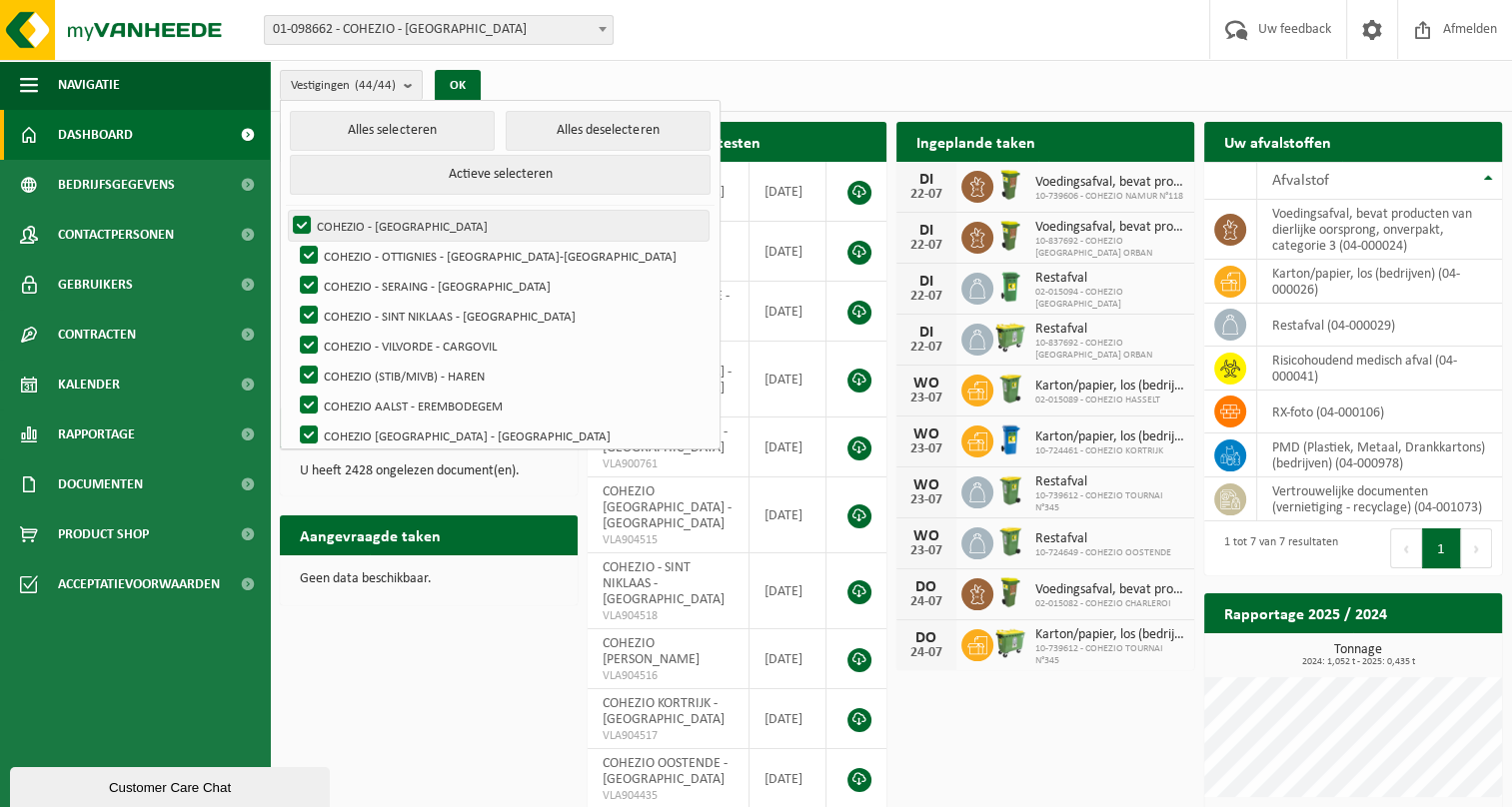click on "COHEZIO - BRUXELLES" at bounding box center [499, 226] 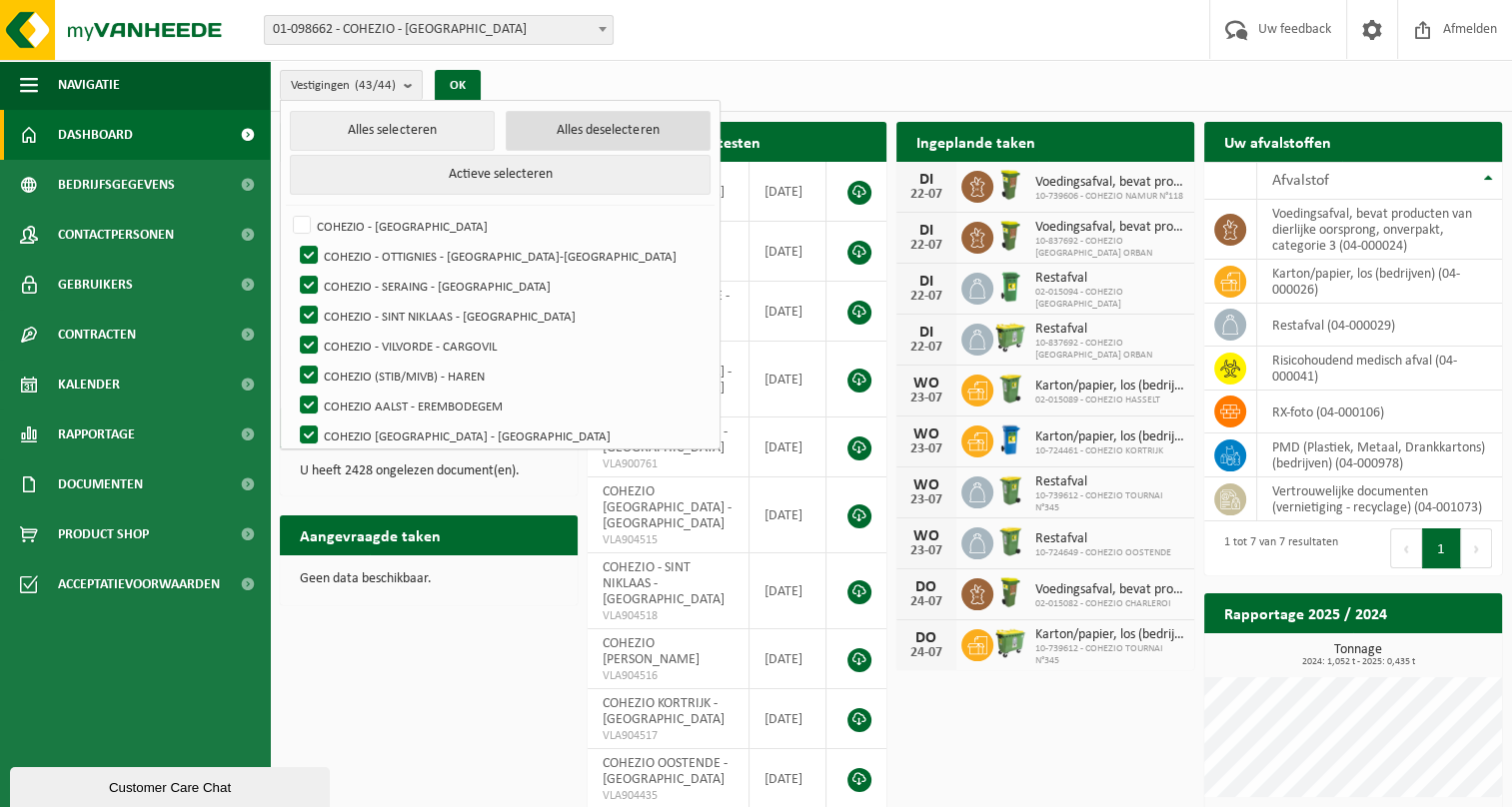 click on "Alles deselecteren" at bounding box center (608, 131) 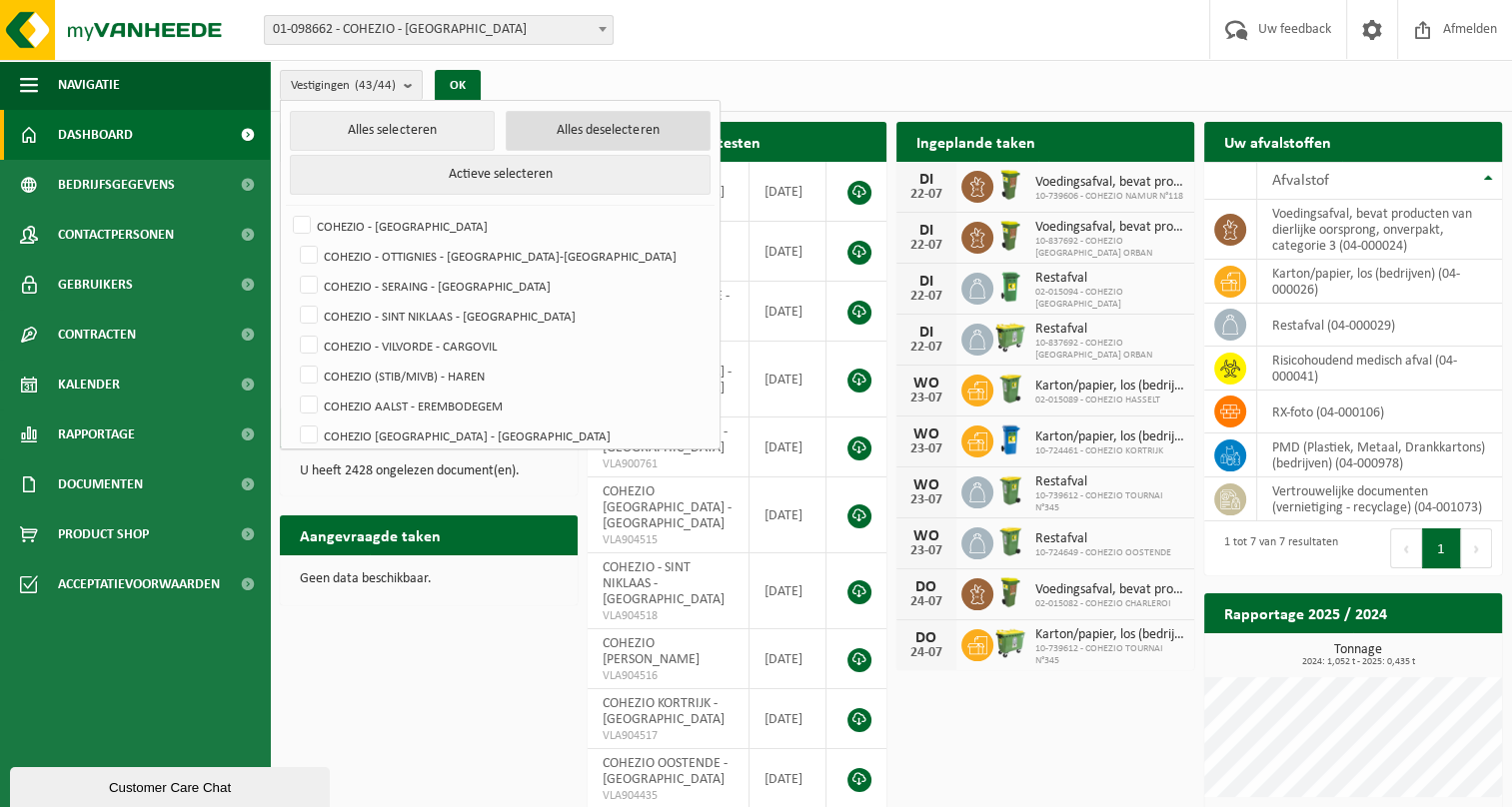 checkbox on "false" 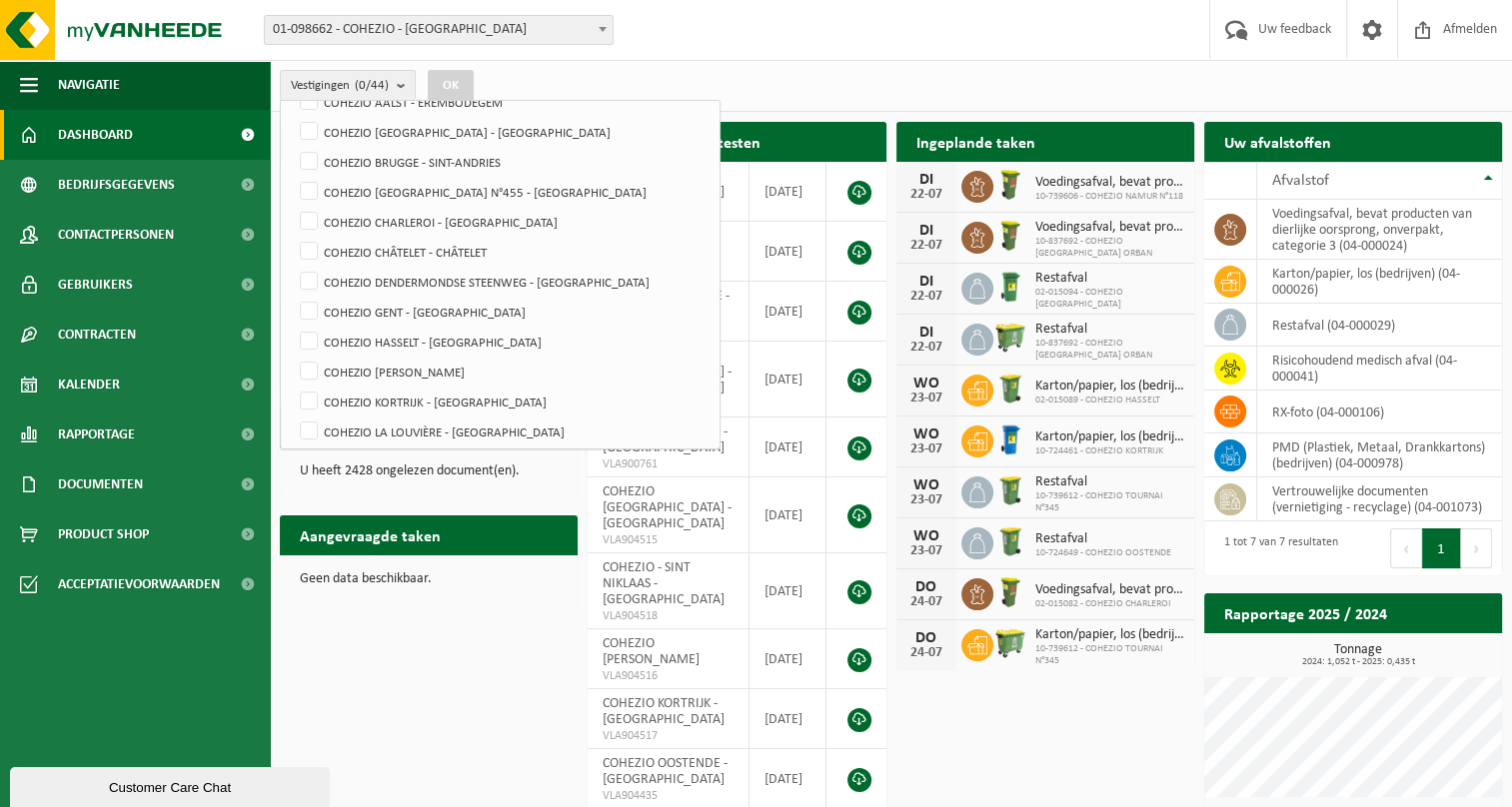 scroll, scrollTop: 311, scrollLeft: 0, axis: vertical 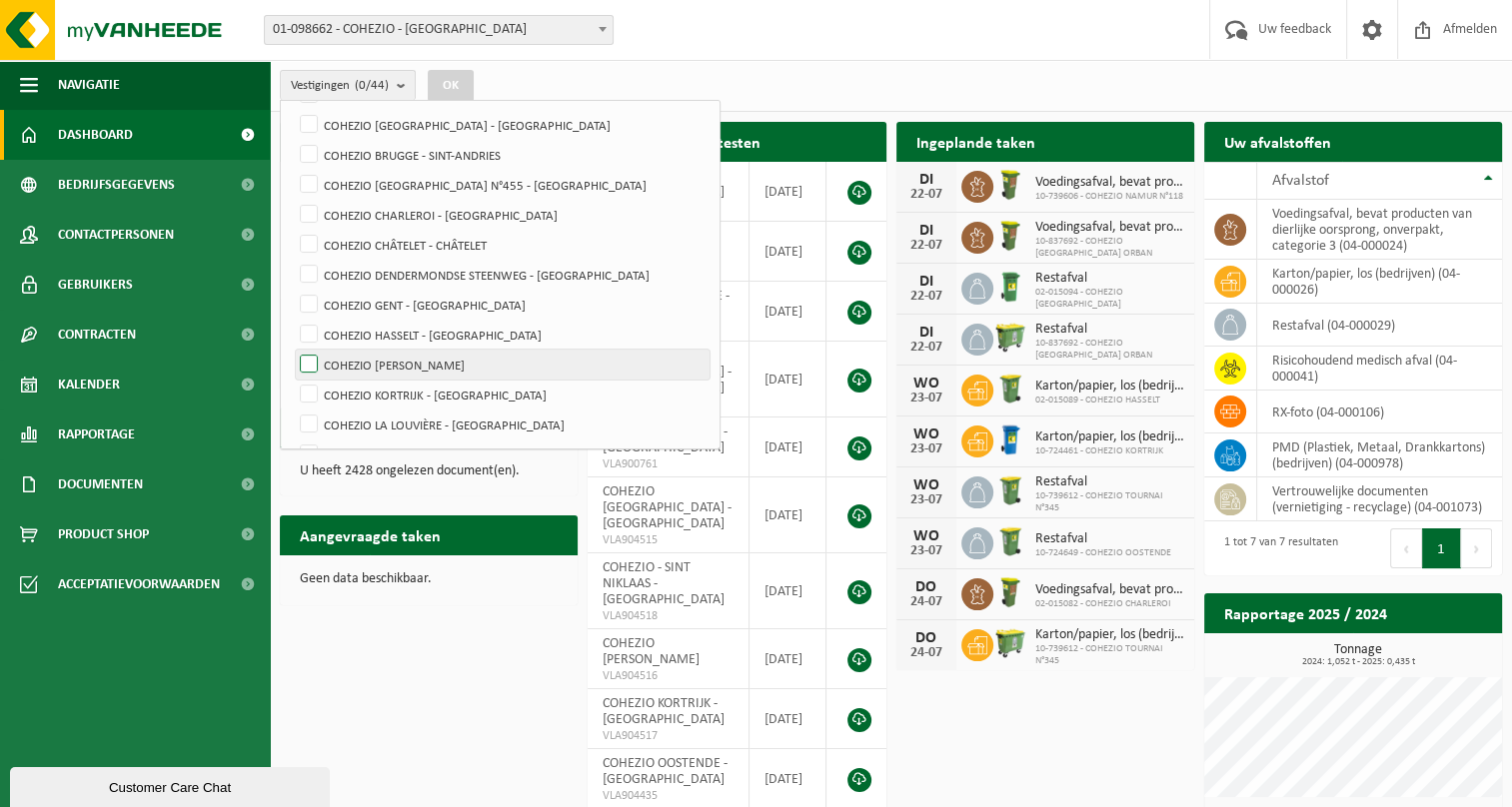 click on "COHEZIO [PERSON_NAME]" at bounding box center (503, 365) 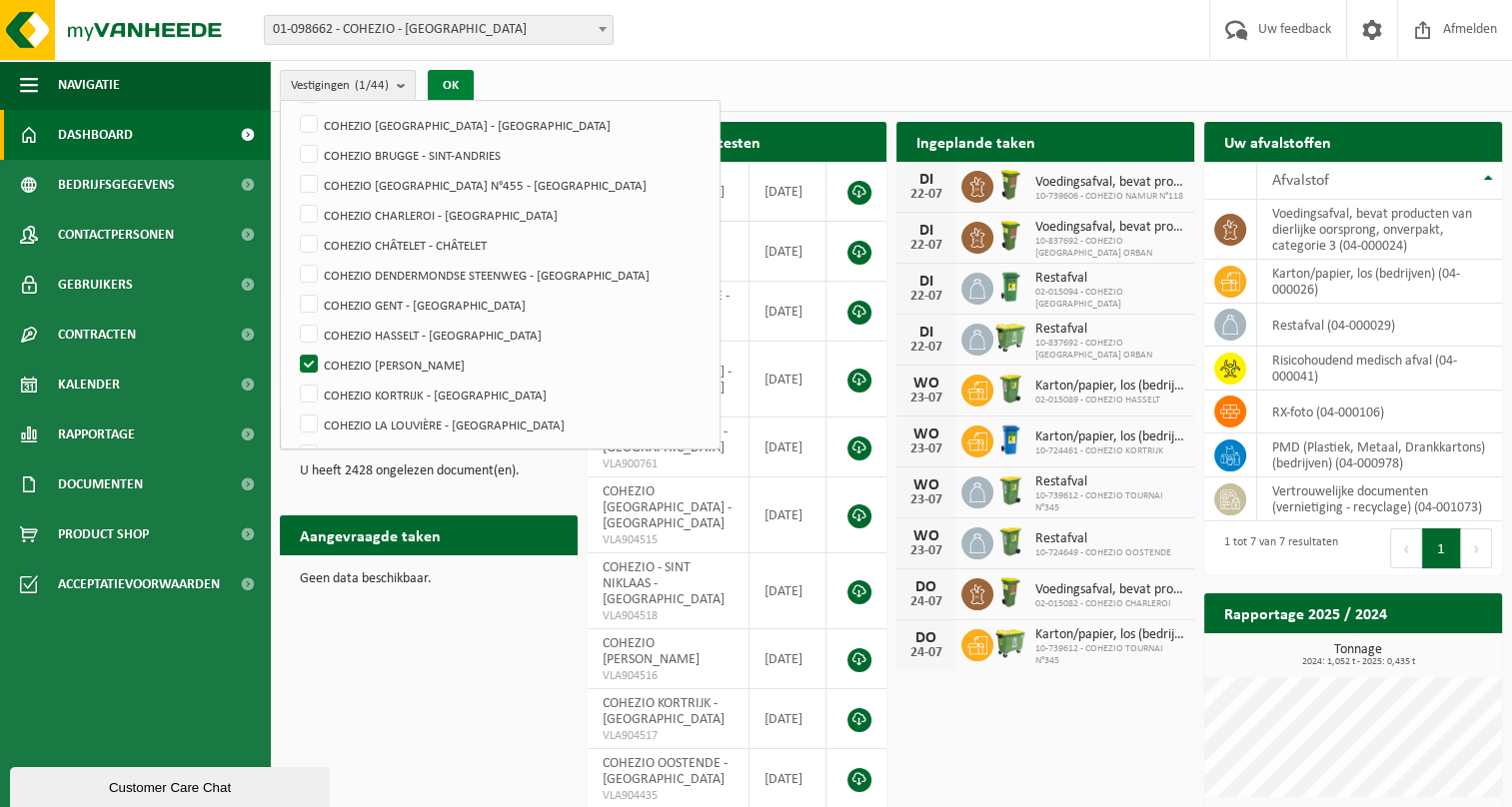 click on "OK" at bounding box center [451, 86] 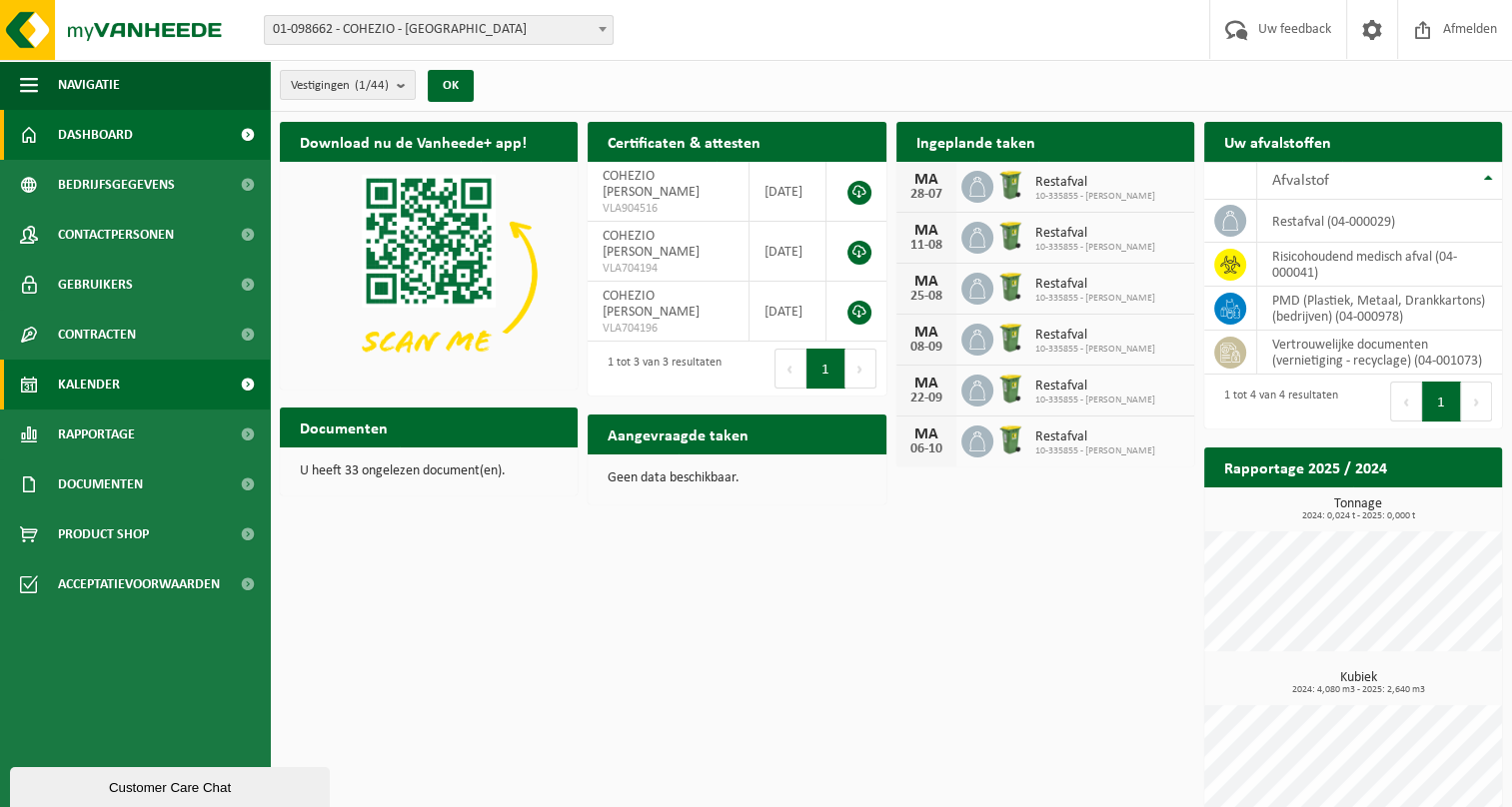 click on "Kalender" at bounding box center (89, 385) 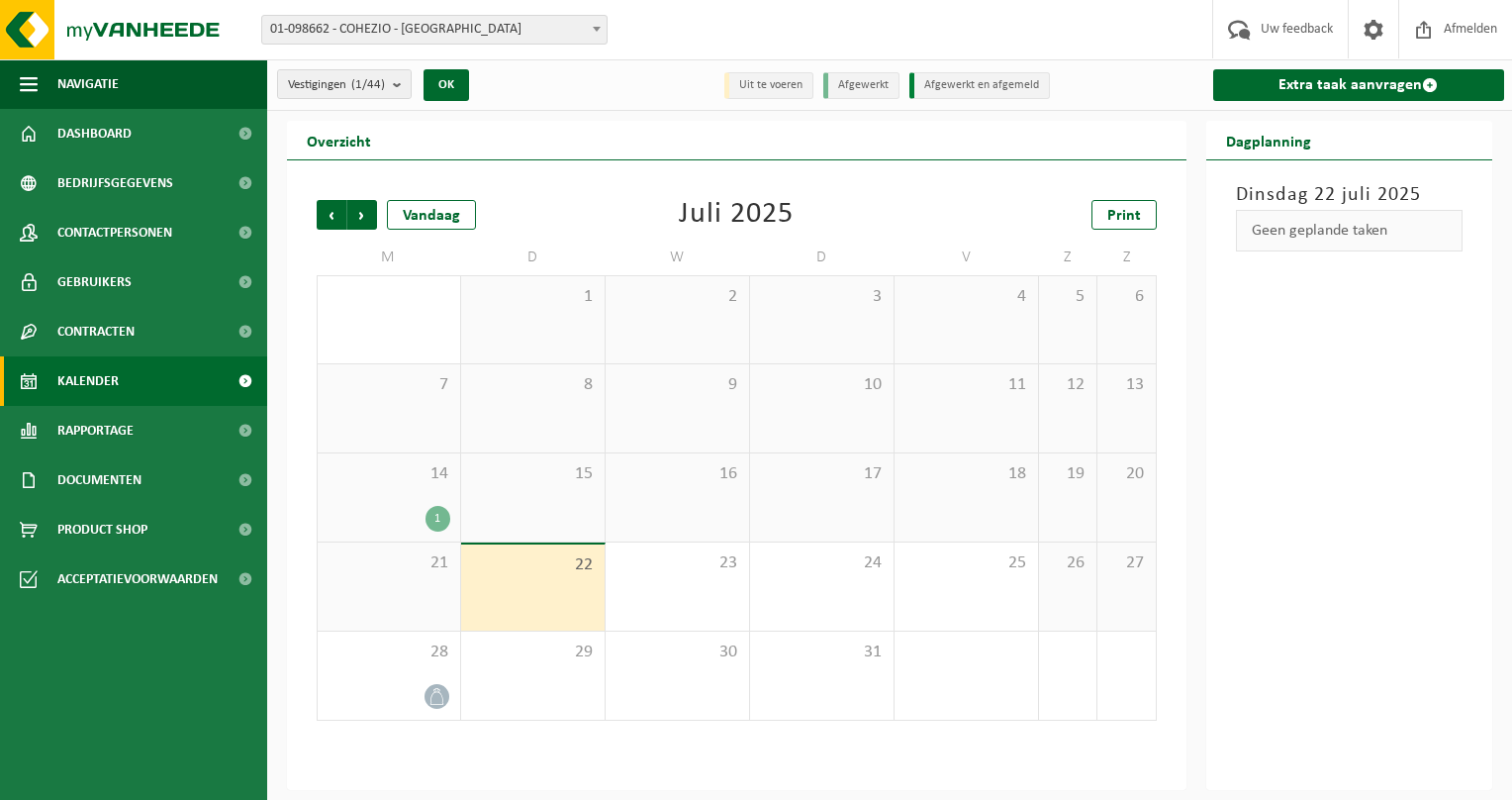 scroll, scrollTop: 0, scrollLeft: 0, axis: both 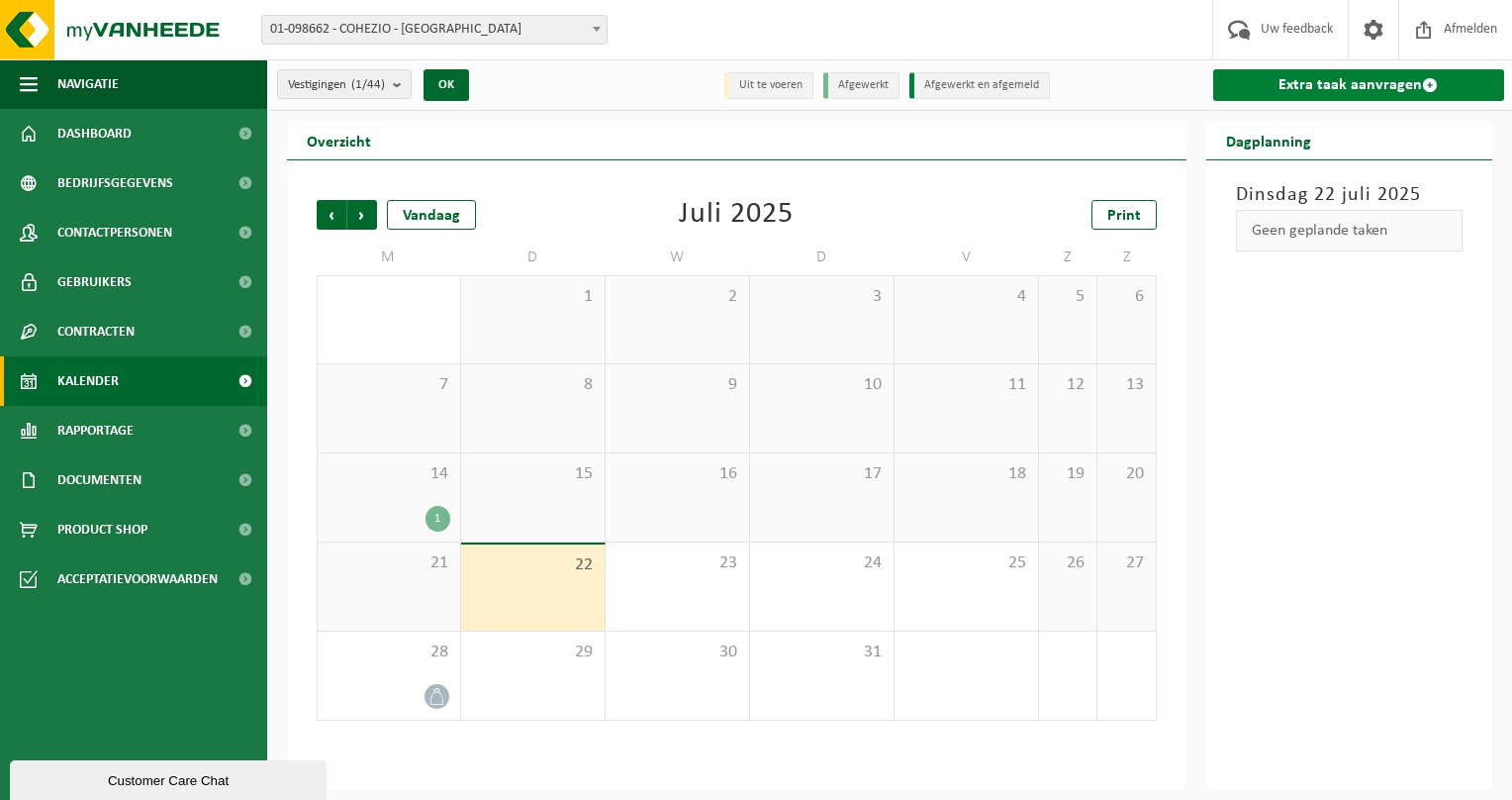 click on "Extra taak aanvragen" at bounding box center (1359, 85) 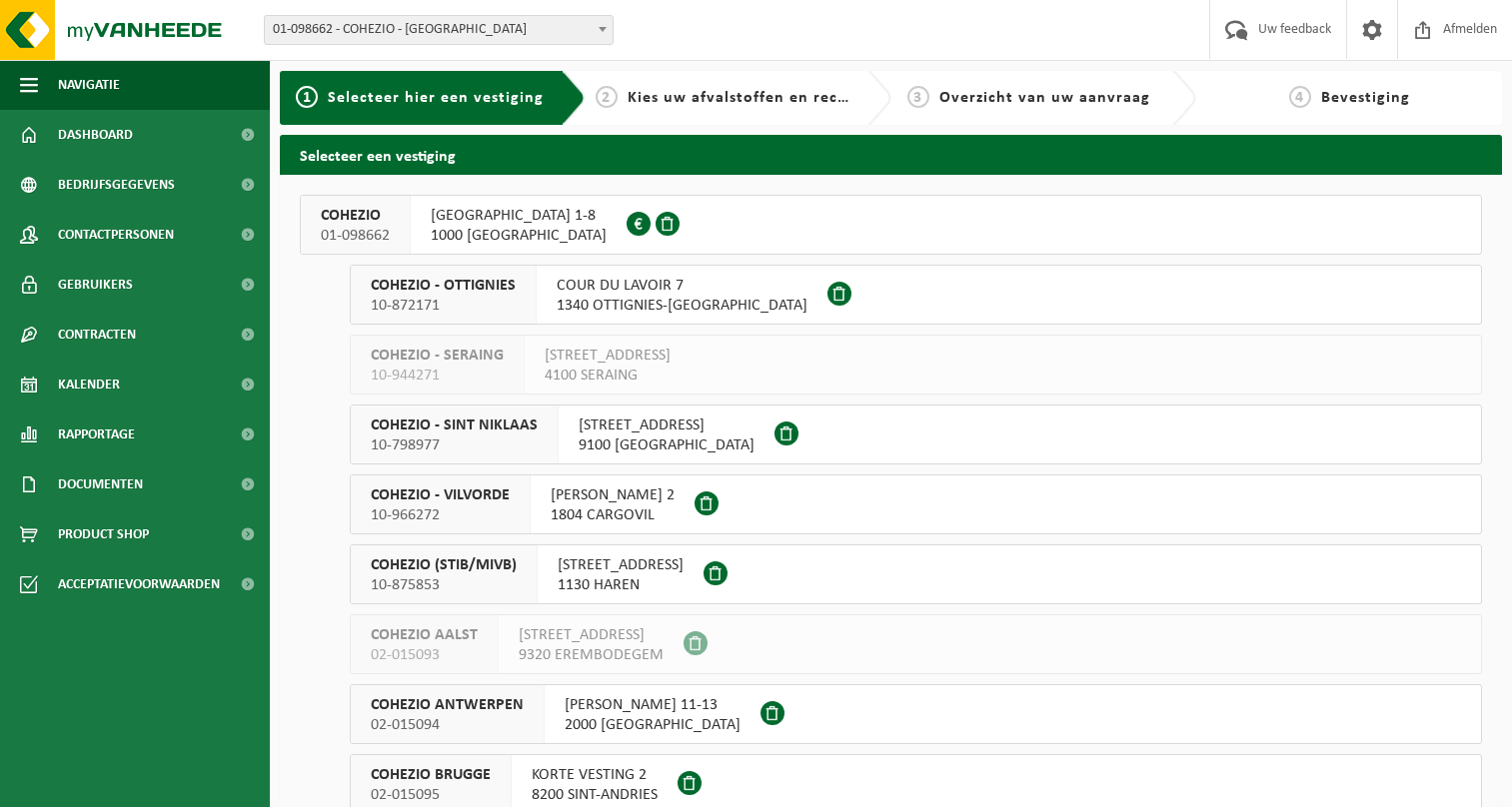 scroll, scrollTop: 0, scrollLeft: 0, axis: both 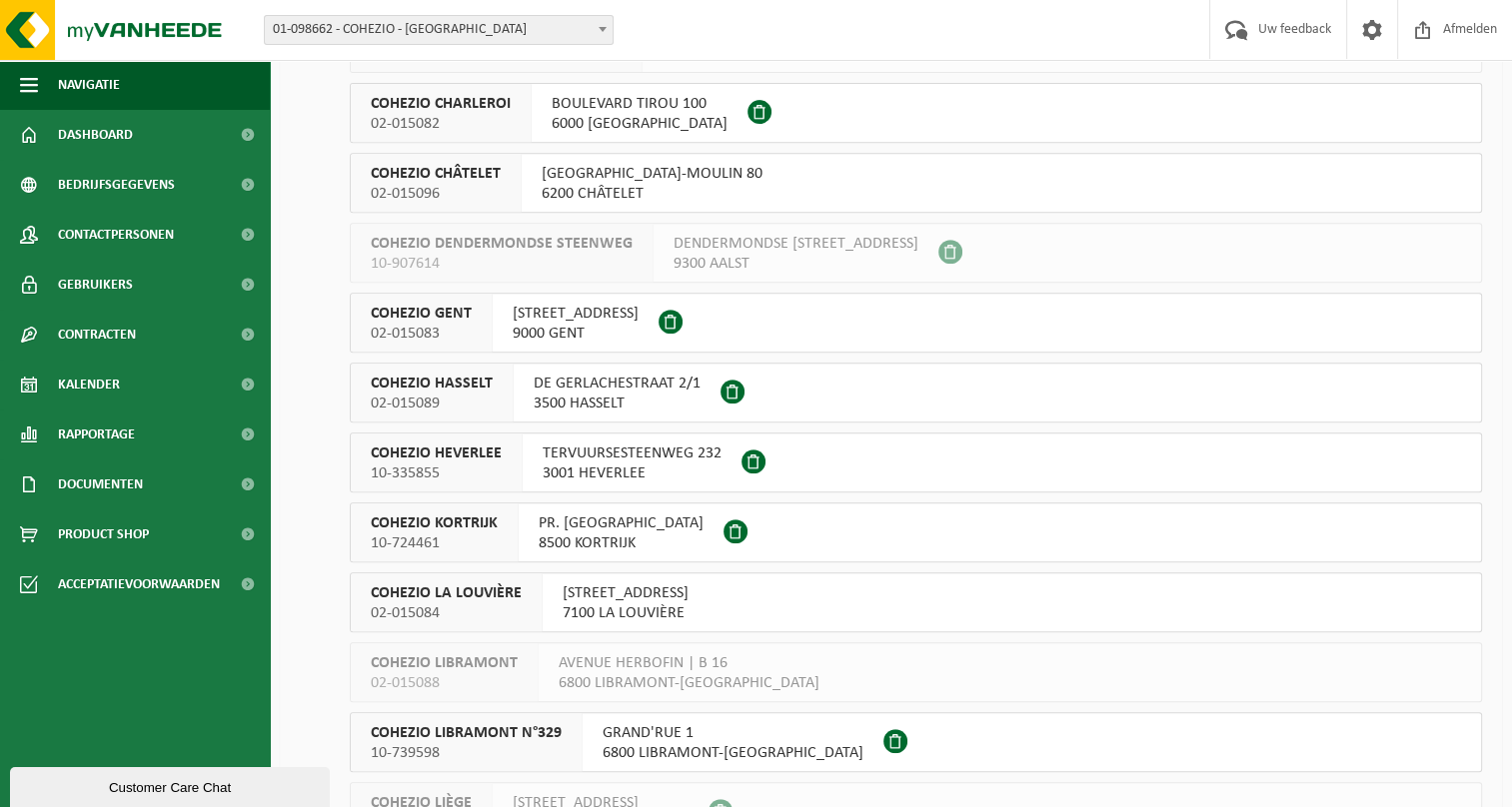 click on "TERVUURSESTEENWEG 232" at bounding box center (632, 453) 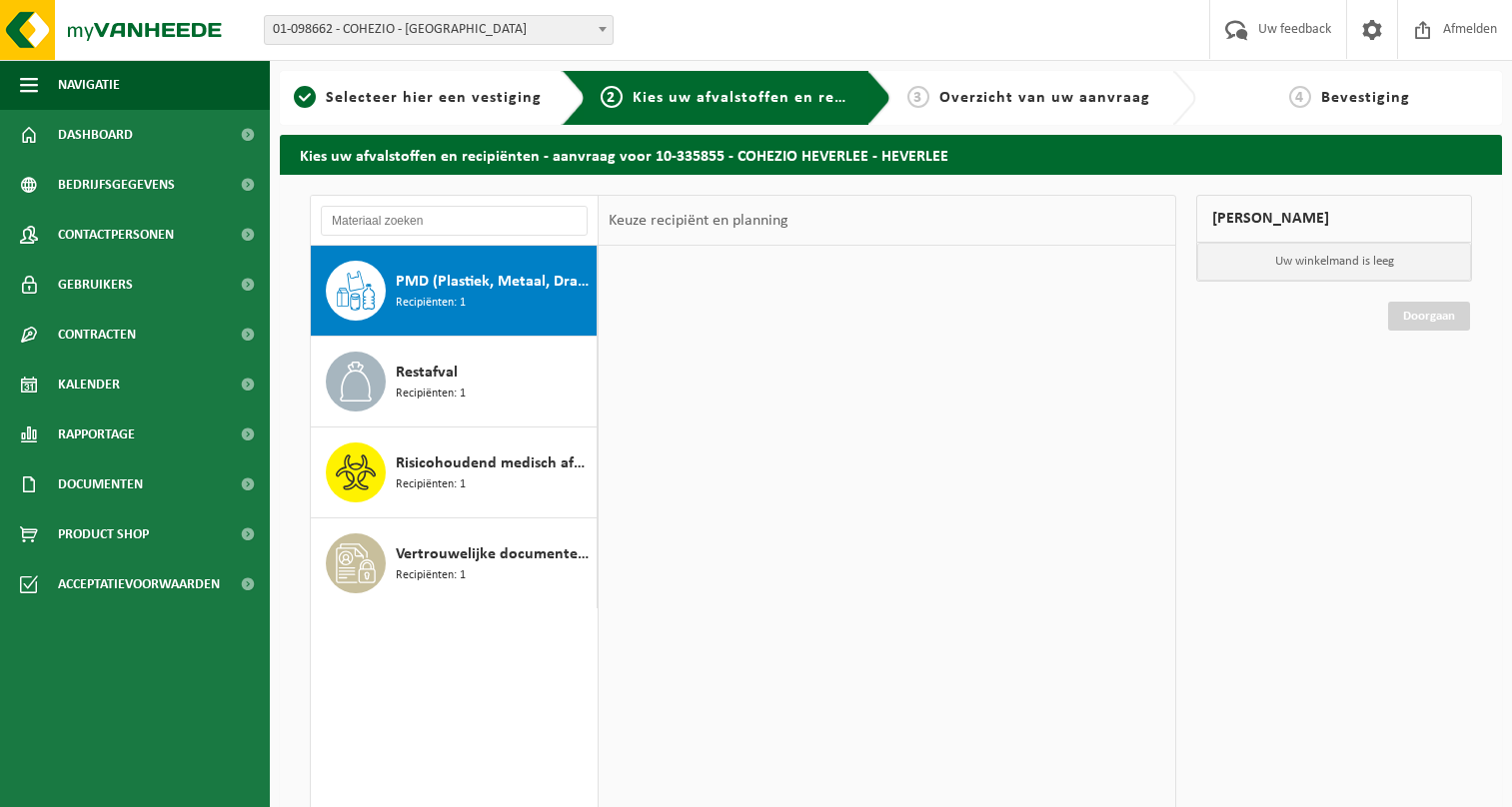 scroll, scrollTop: 0, scrollLeft: 0, axis: both 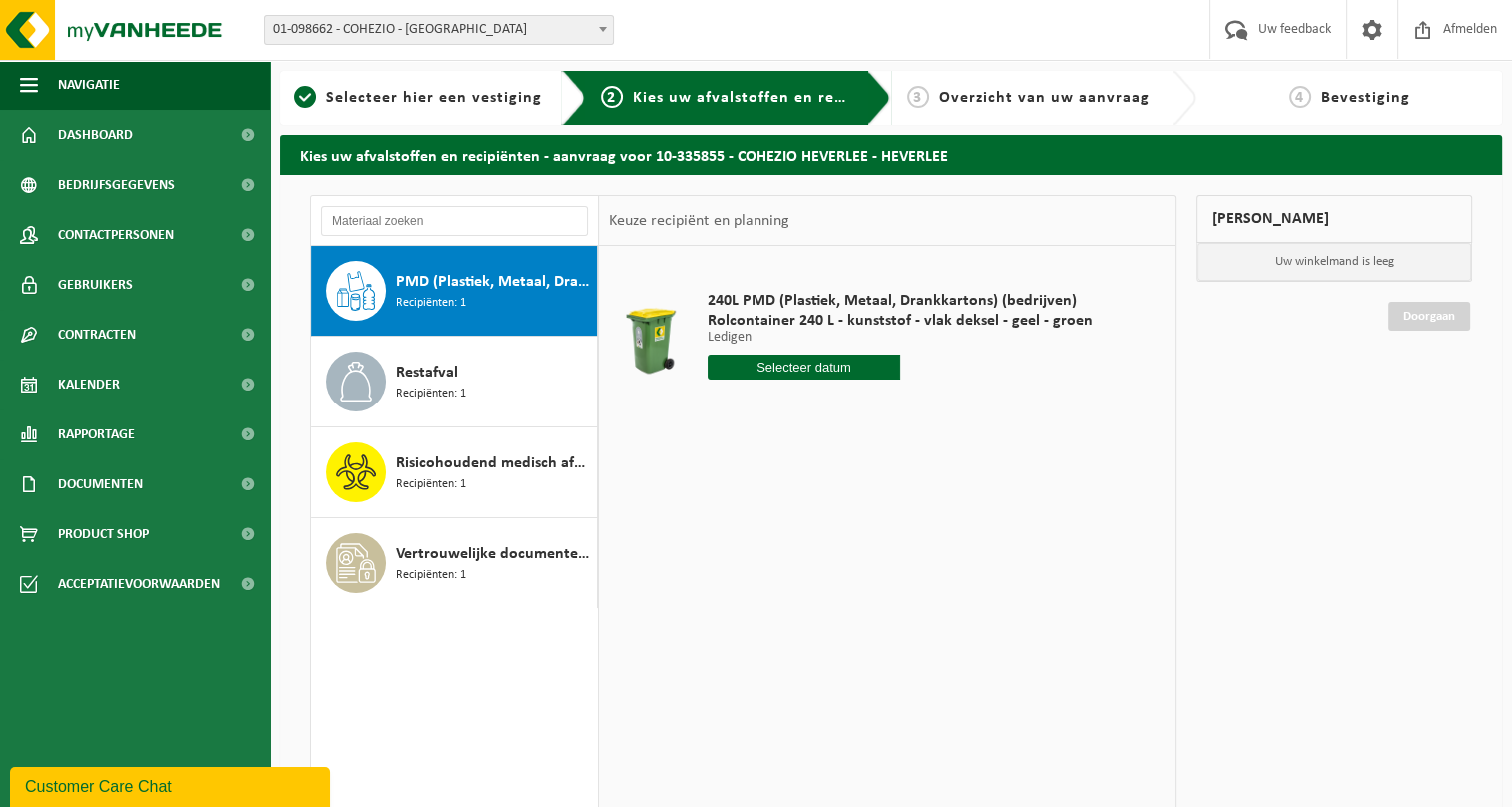 click at bounding box center (803, 367) 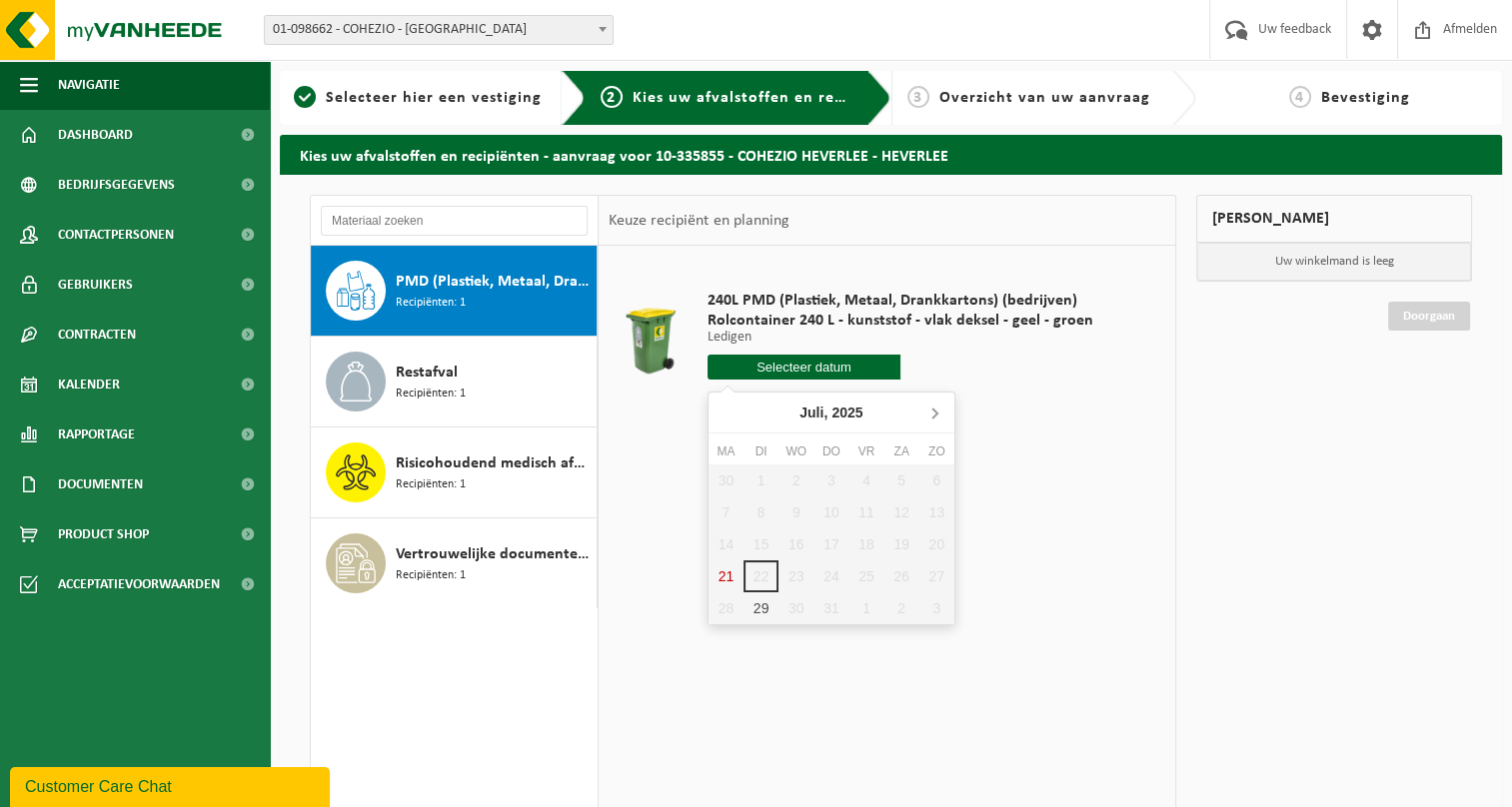 click 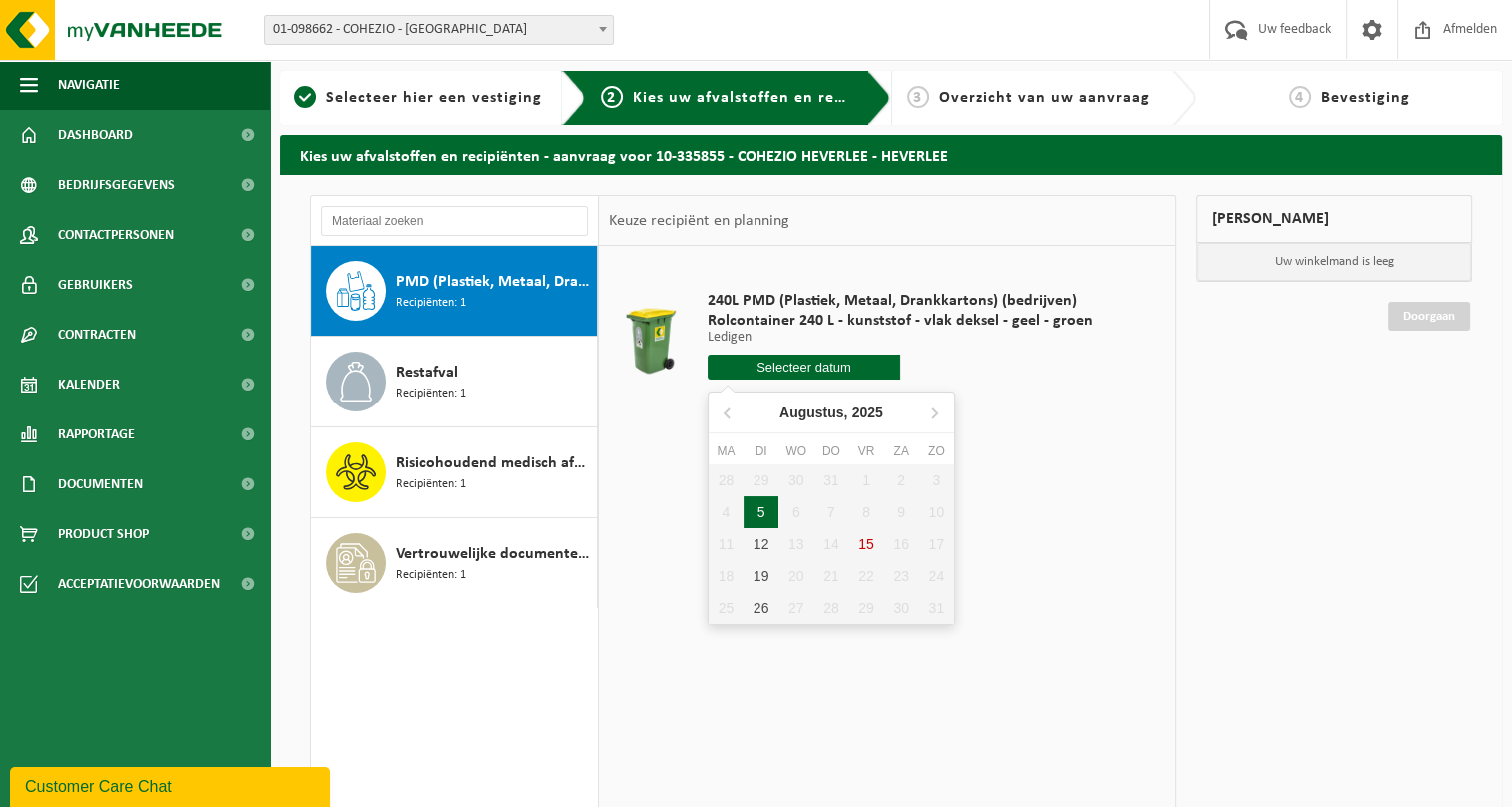 click on "5" at bounding box center (760, 512) 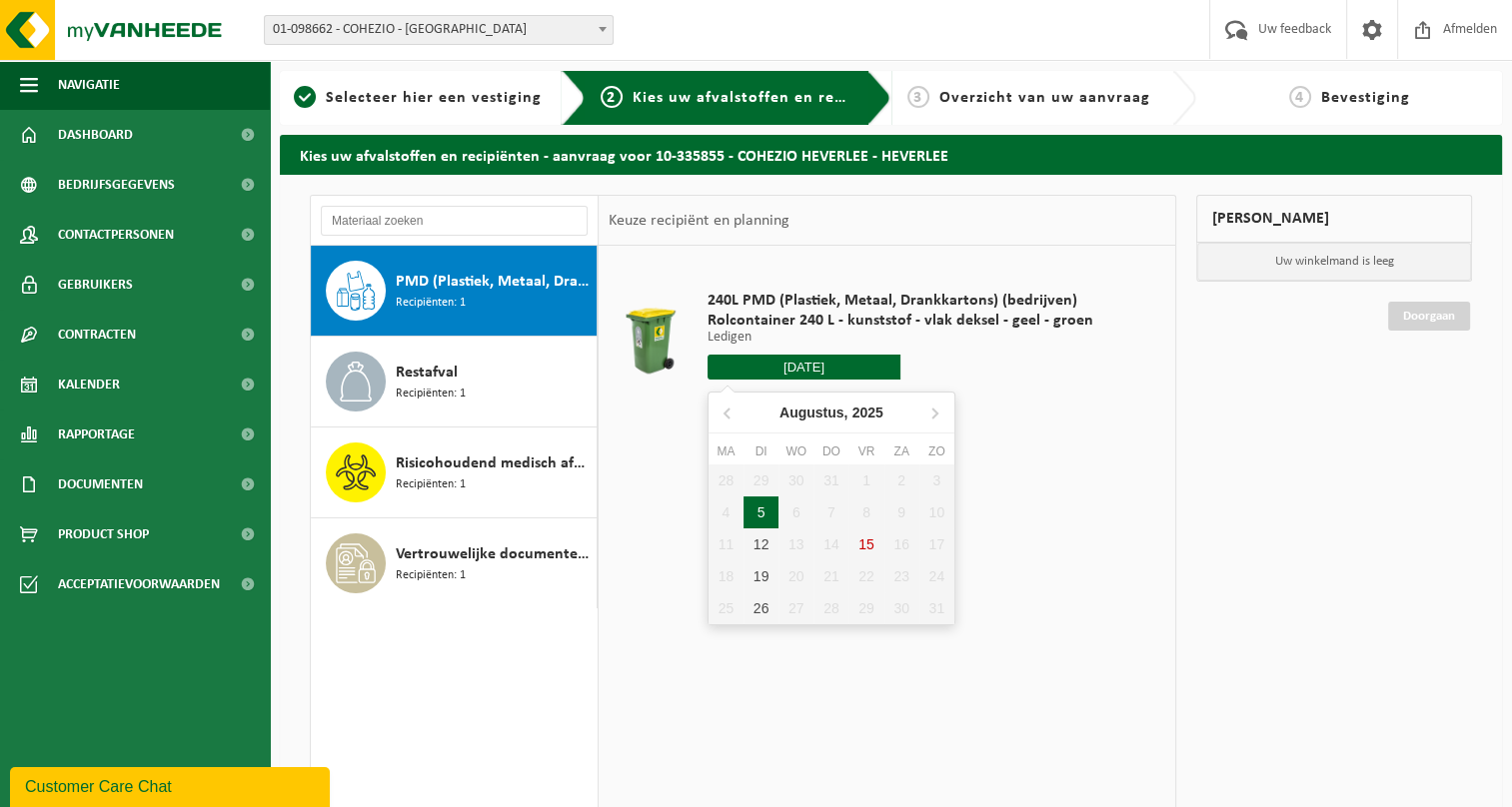 type on "Van 2025-08-05" 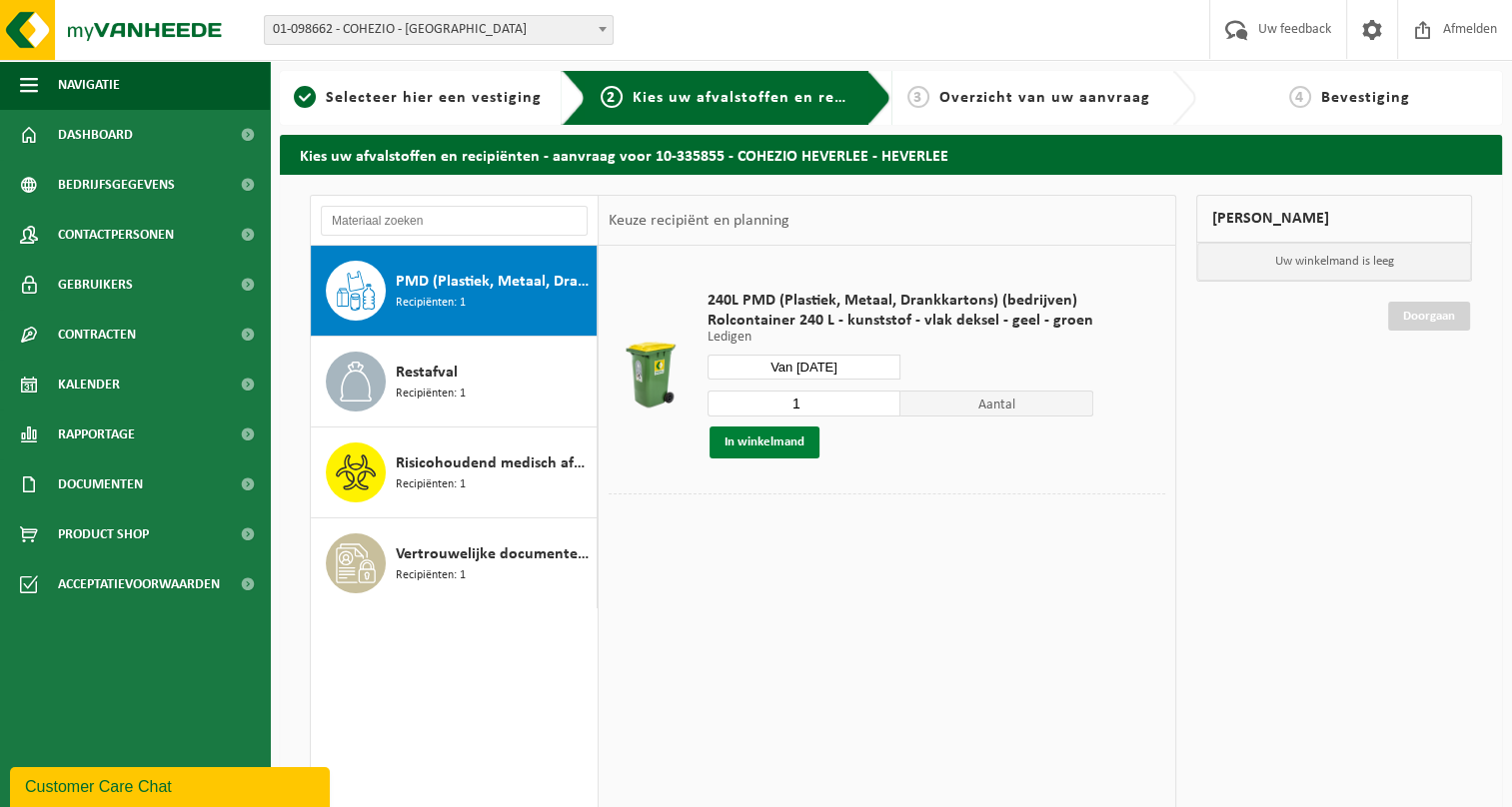 click on "In winkelmand" at bounding box center [764, 442] 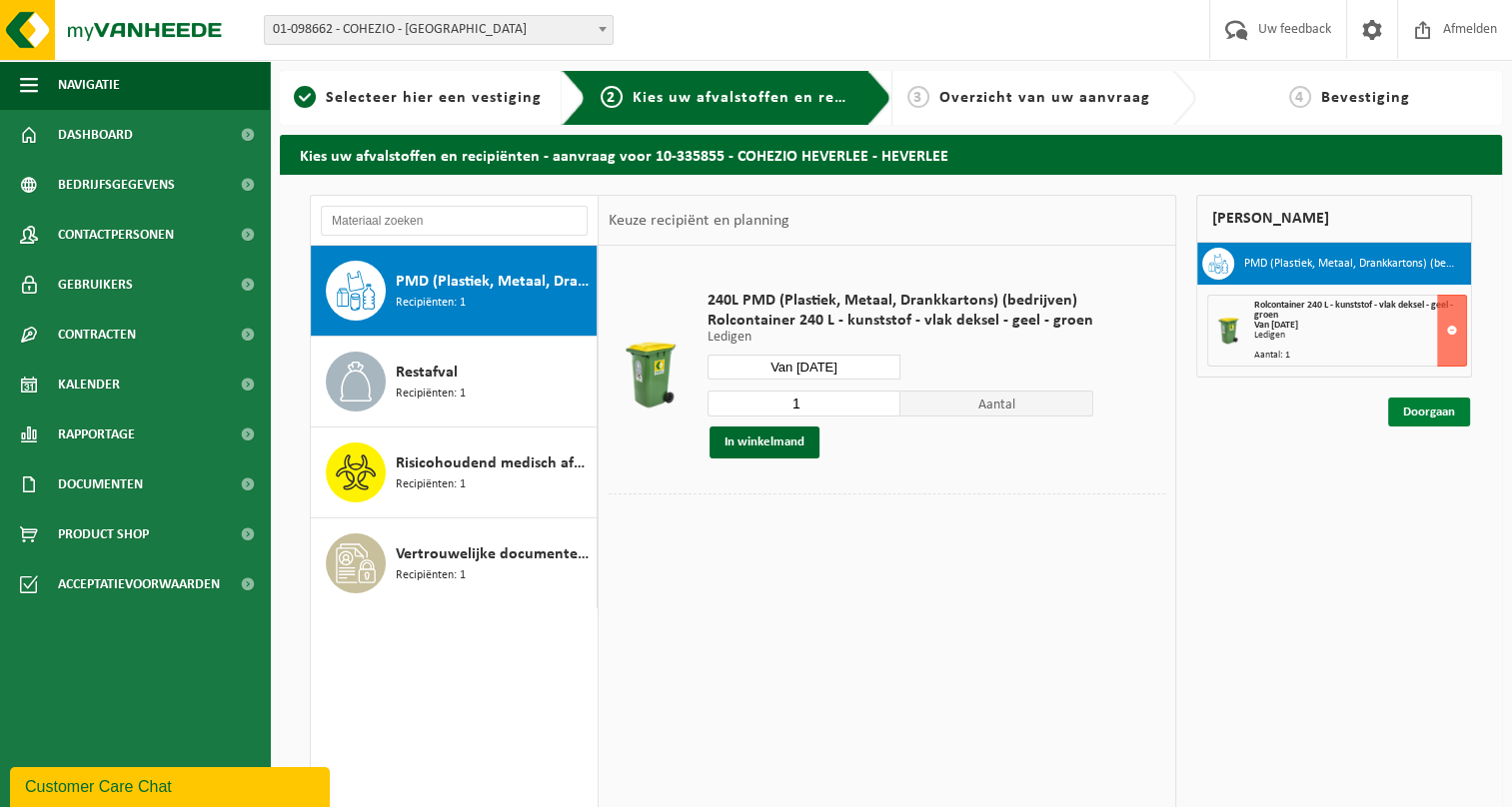 click on "Doorgaan" at bounding box center (1429, 411) 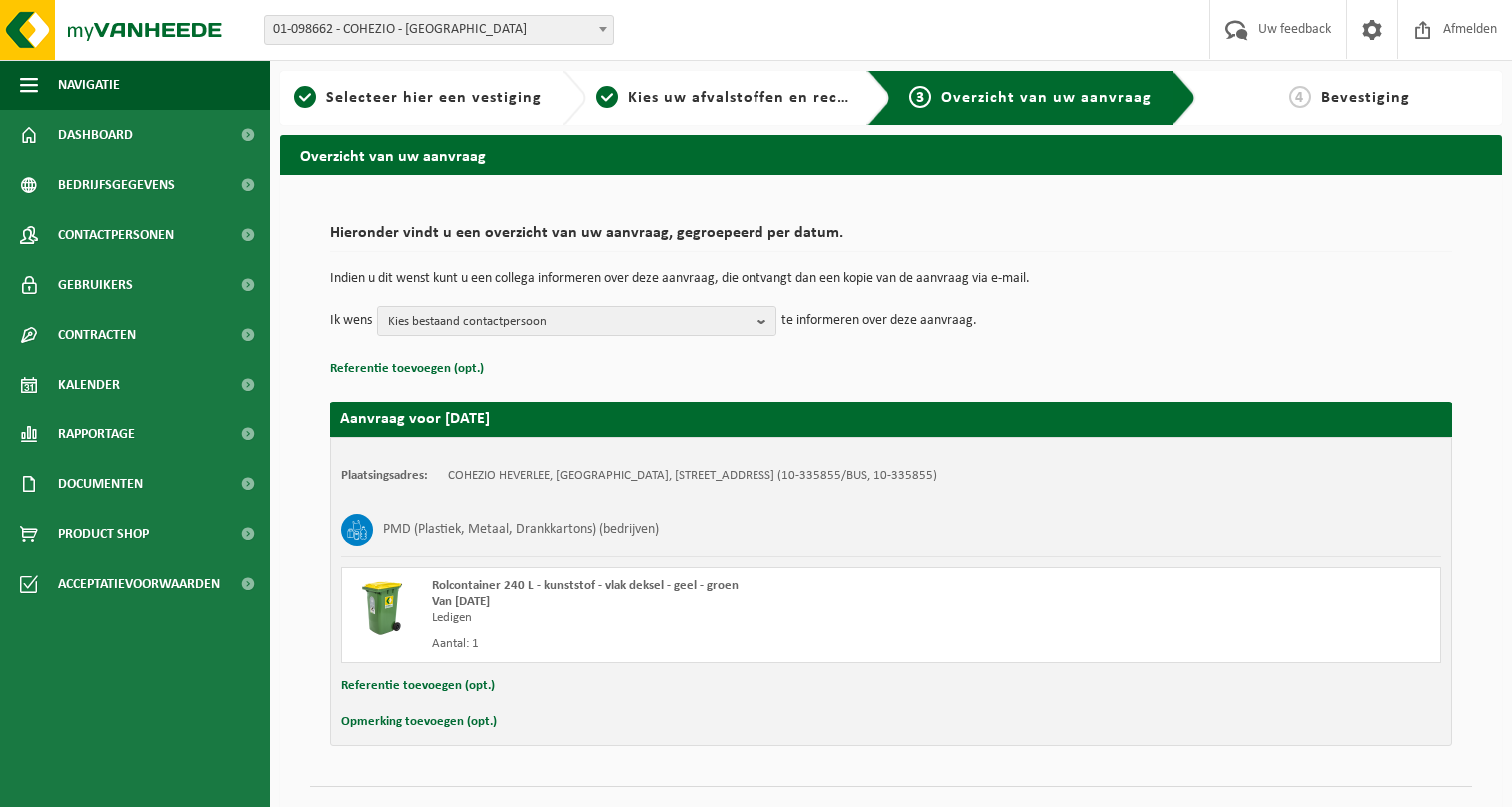 scroll, scrollTop: 0, scrollLeft: 0, axis: both 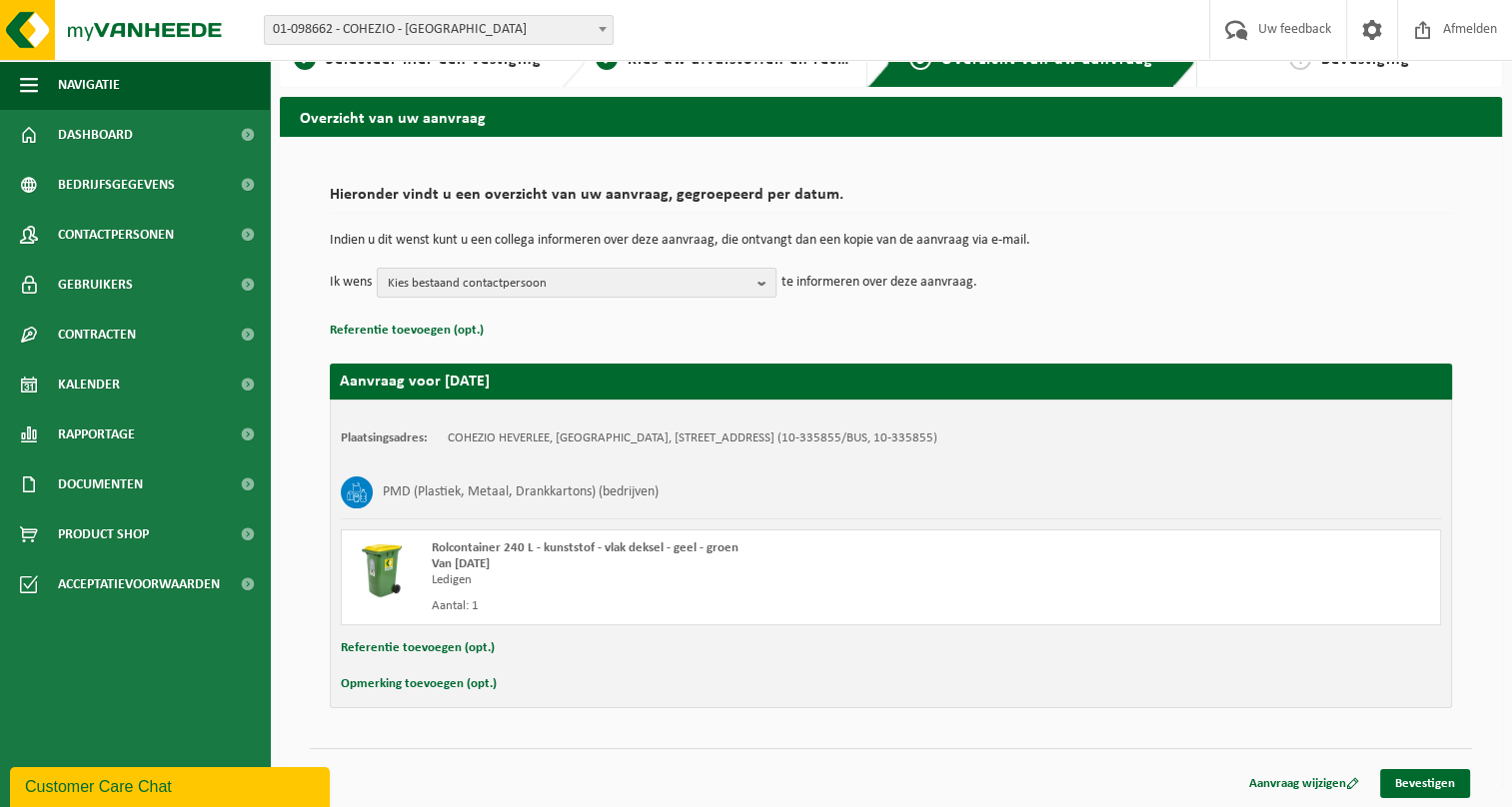 click on "Kies bestaand contactpersoon" at bounding box center [569, 284] 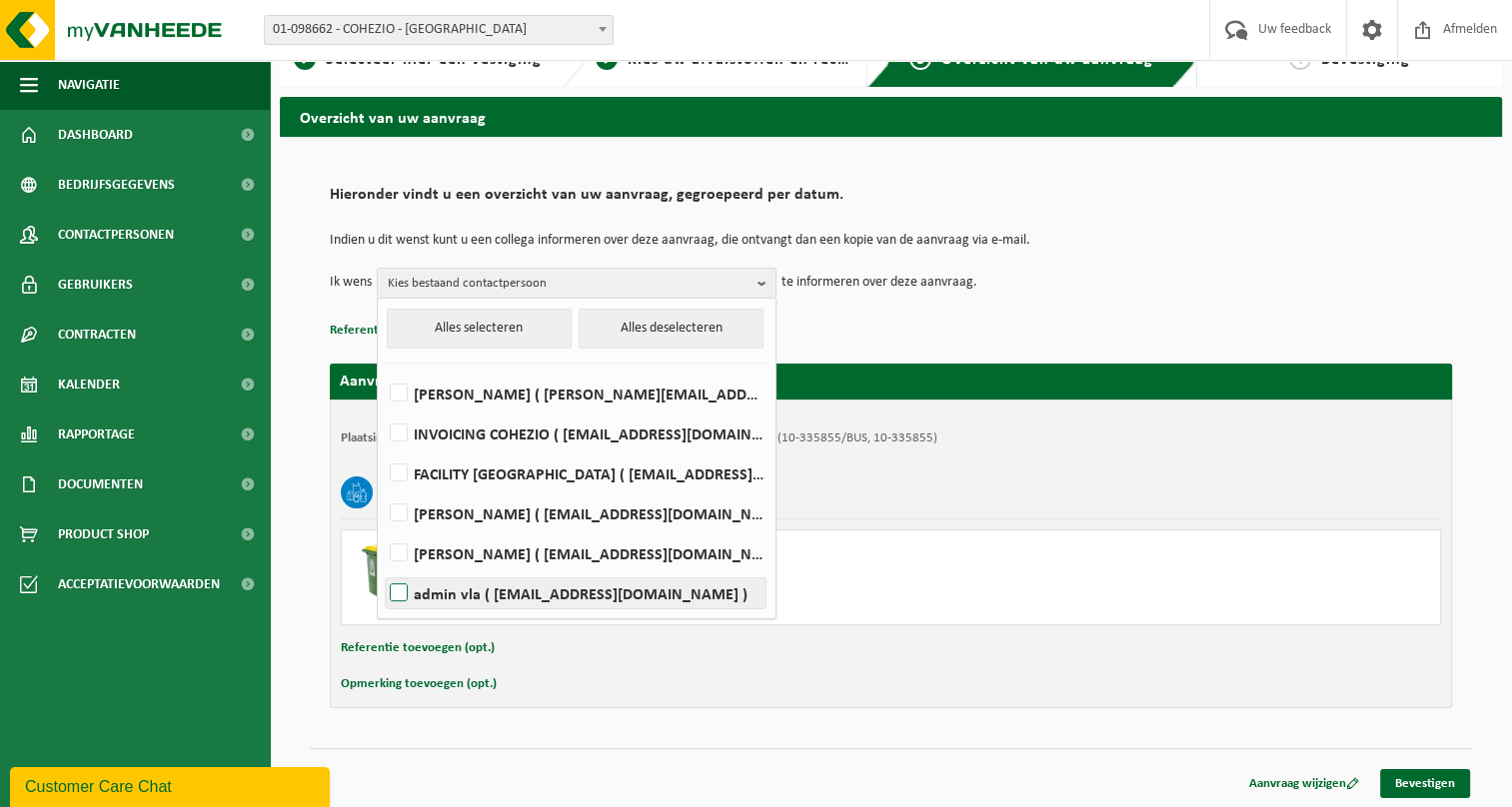 click on "admin vla ( admin.vla@cohezio.be )" at bounding box center [576, 593] 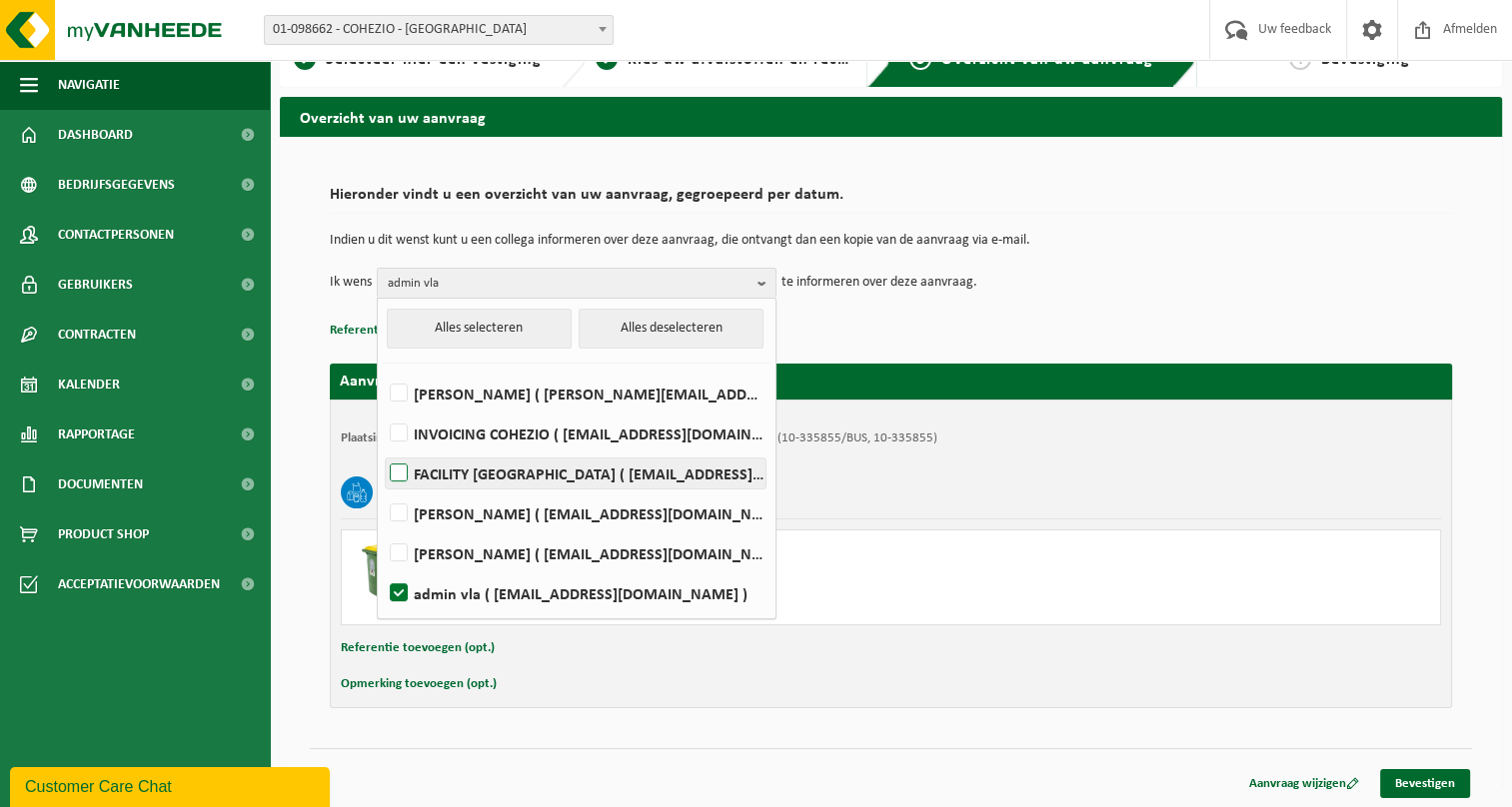 click on "FACILITY COHEZIO ( facility@cohezio.be )" at bounding box center [576, 473] 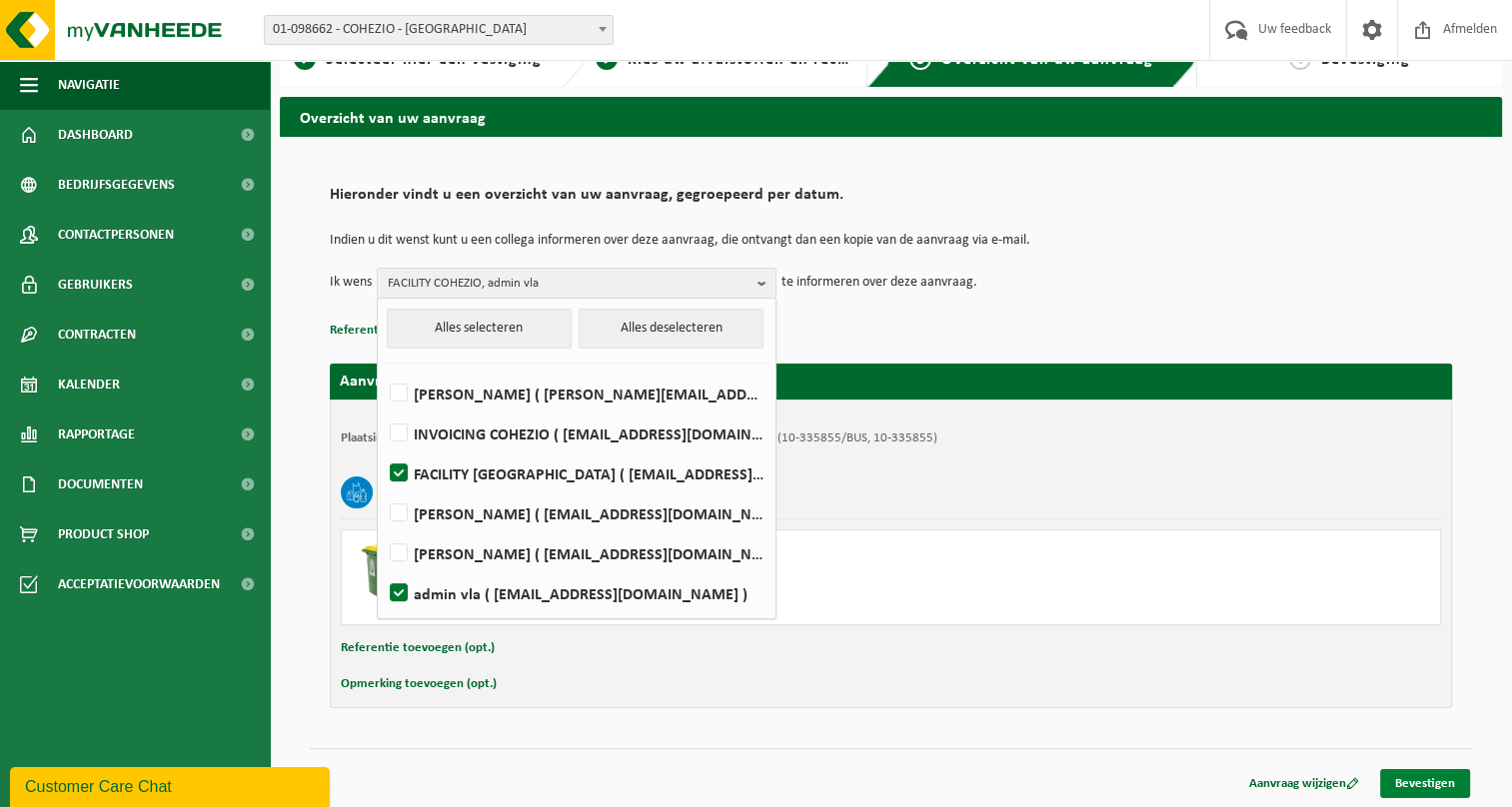 click on "Bevestigen" at bounding box center [1425, 783] 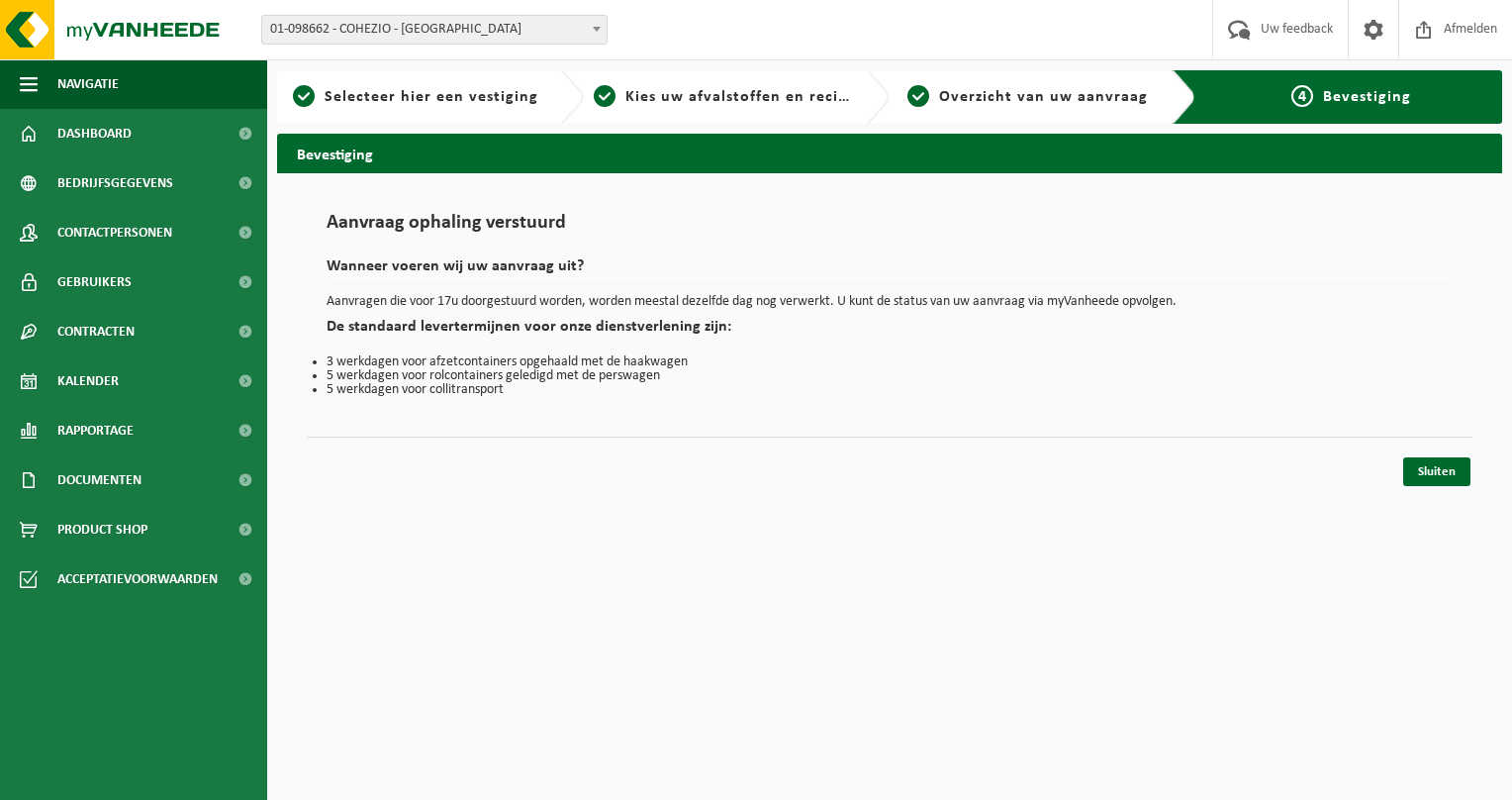 scroll, scrollTop: 0, scrollLeft: 0, axis: both 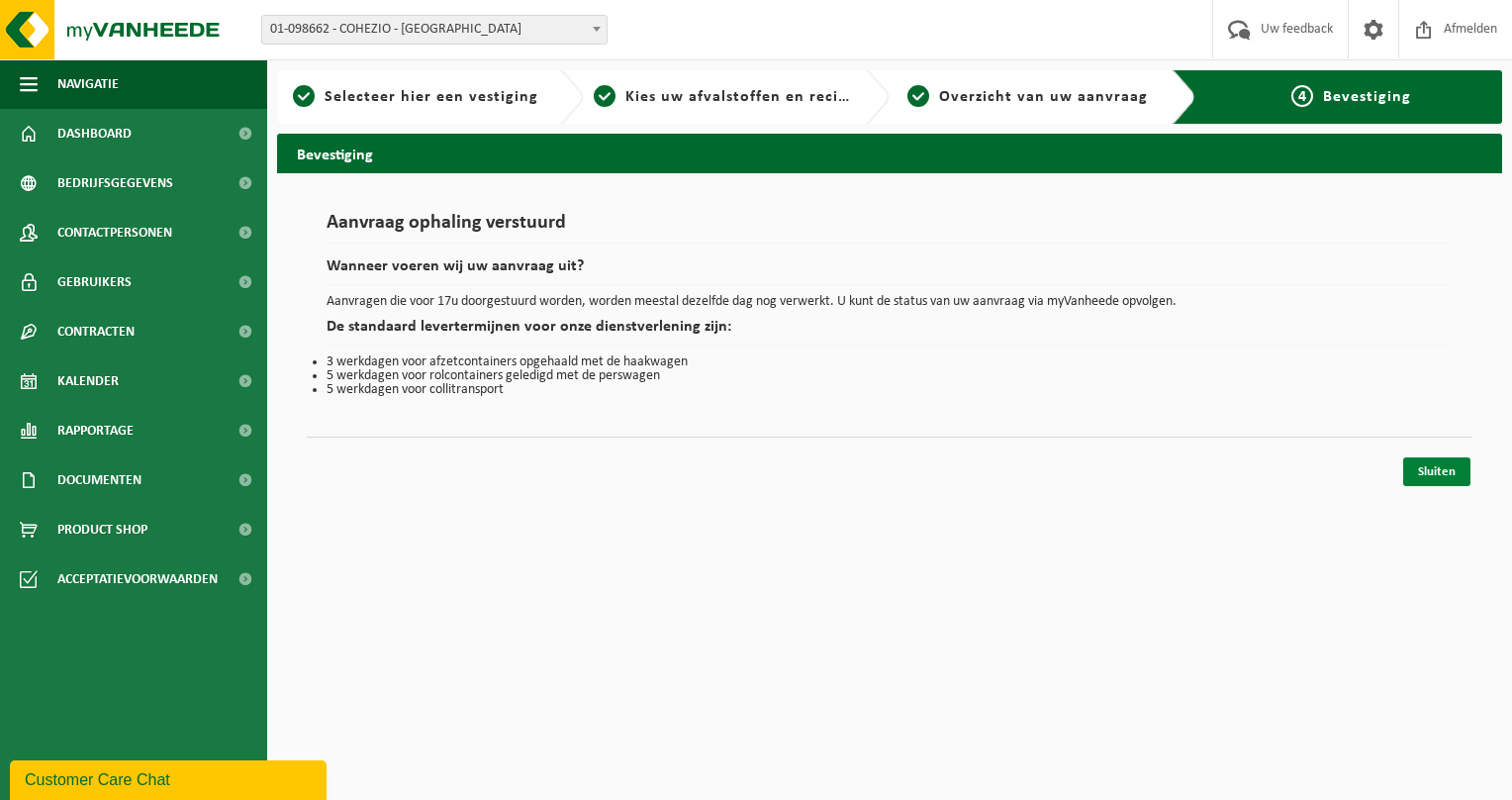 click on "Sluiten" at bounding box center (1437, 471) 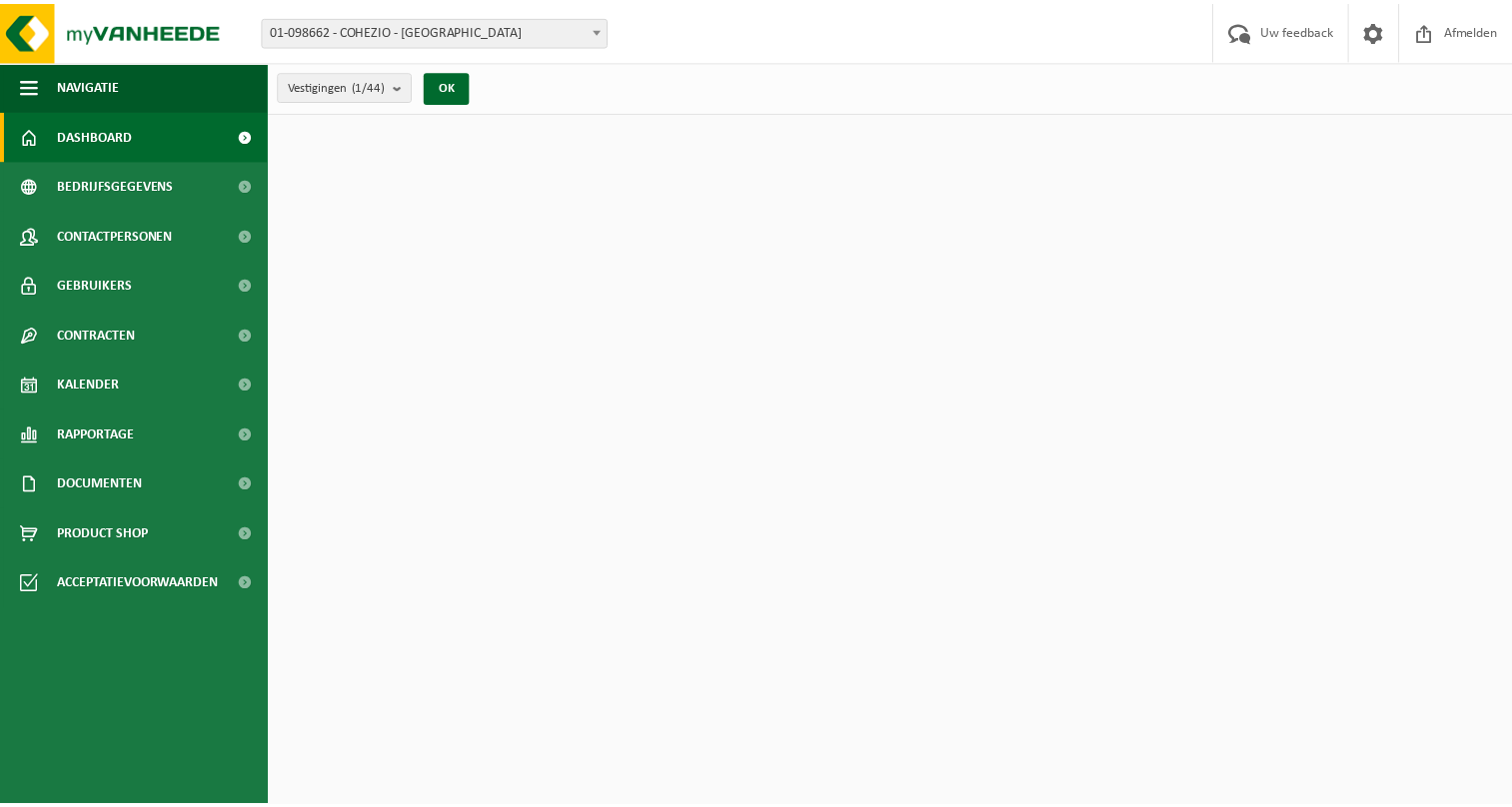 scroll, scrollTop: 0, scrollLeft: 0, axis: both 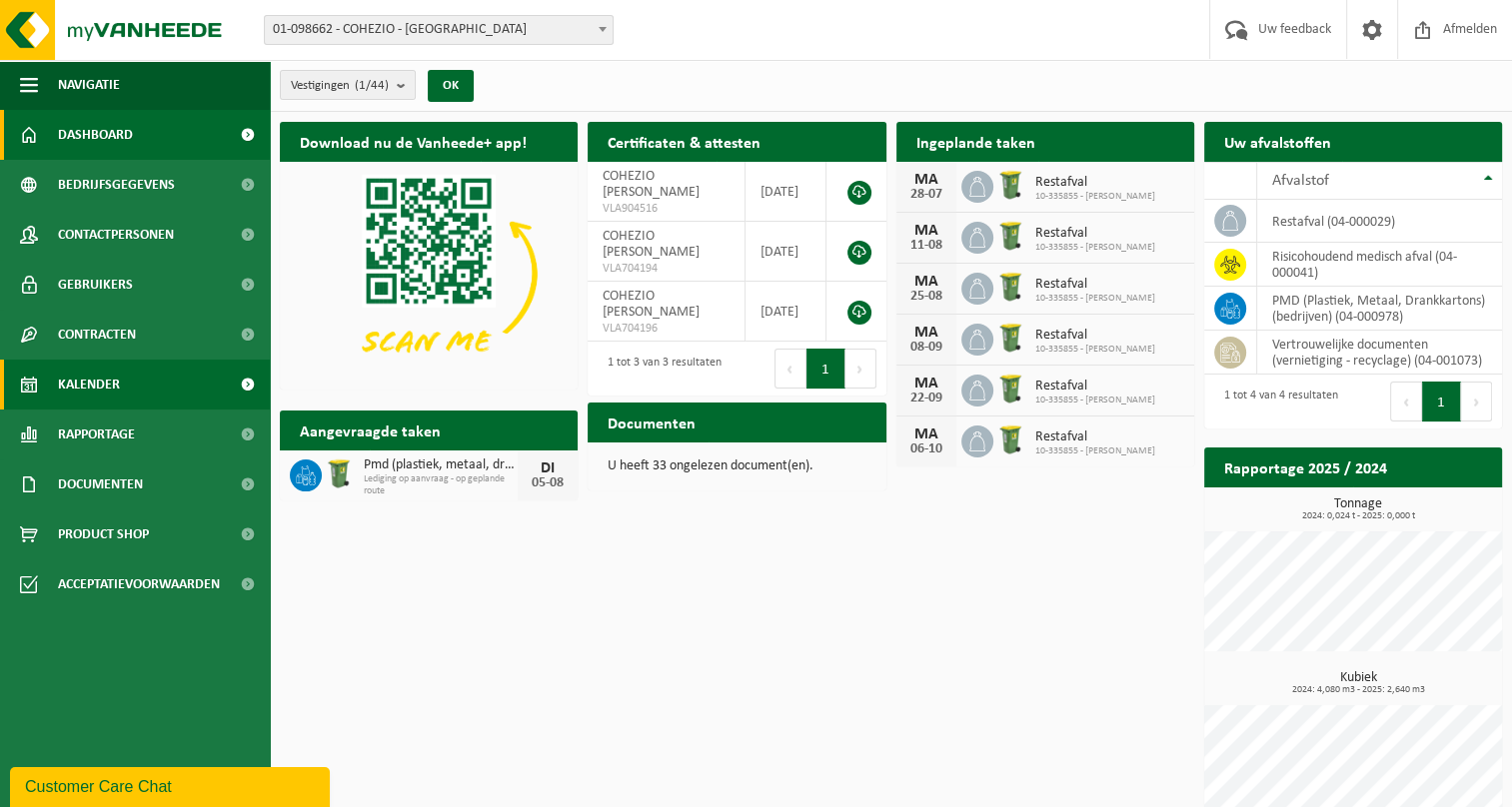 click on "Kalender" at bounding box center [89, 385] 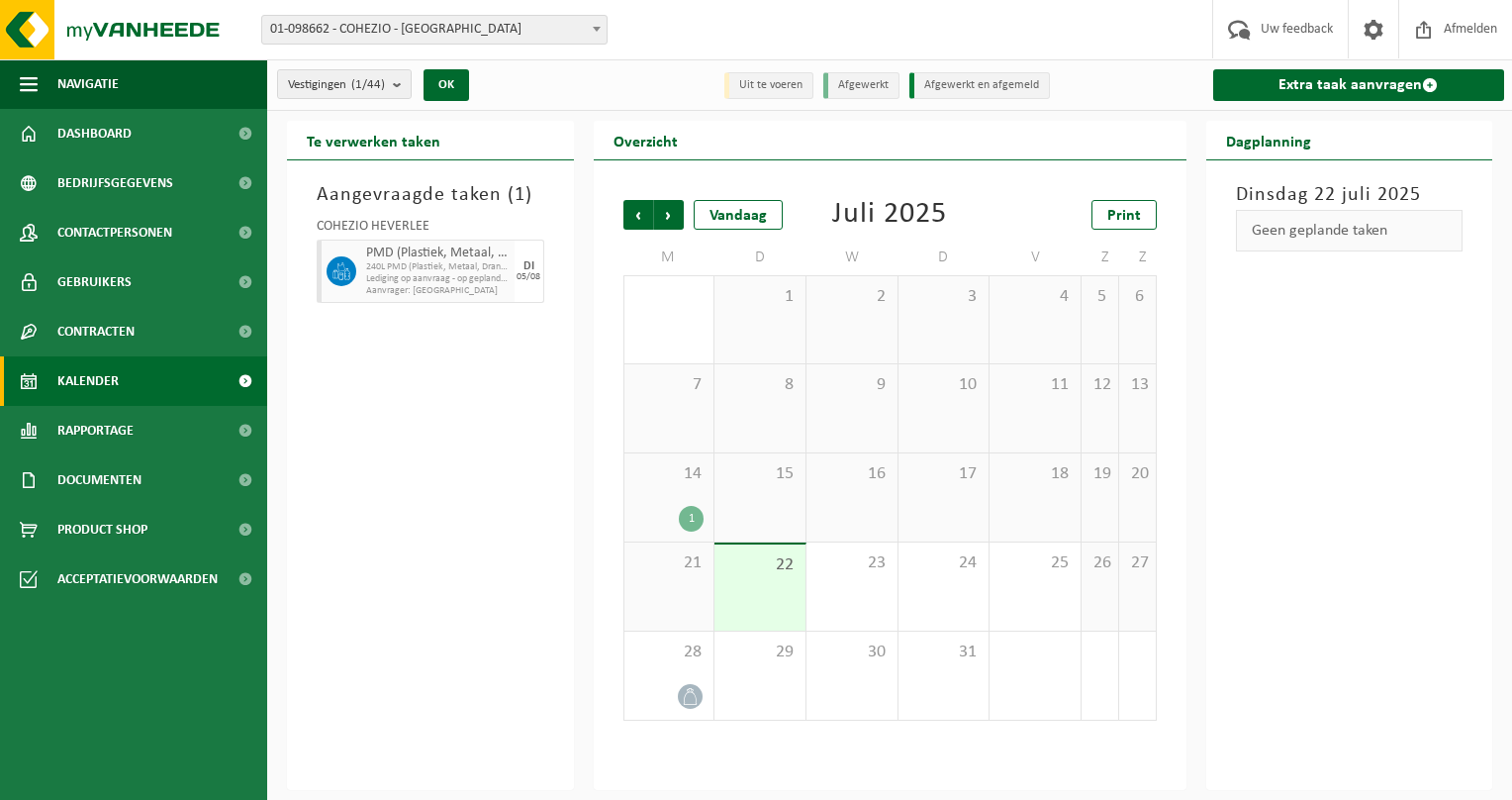 scroll, scrollTop: 0, scrollLeft: 0, axis: both 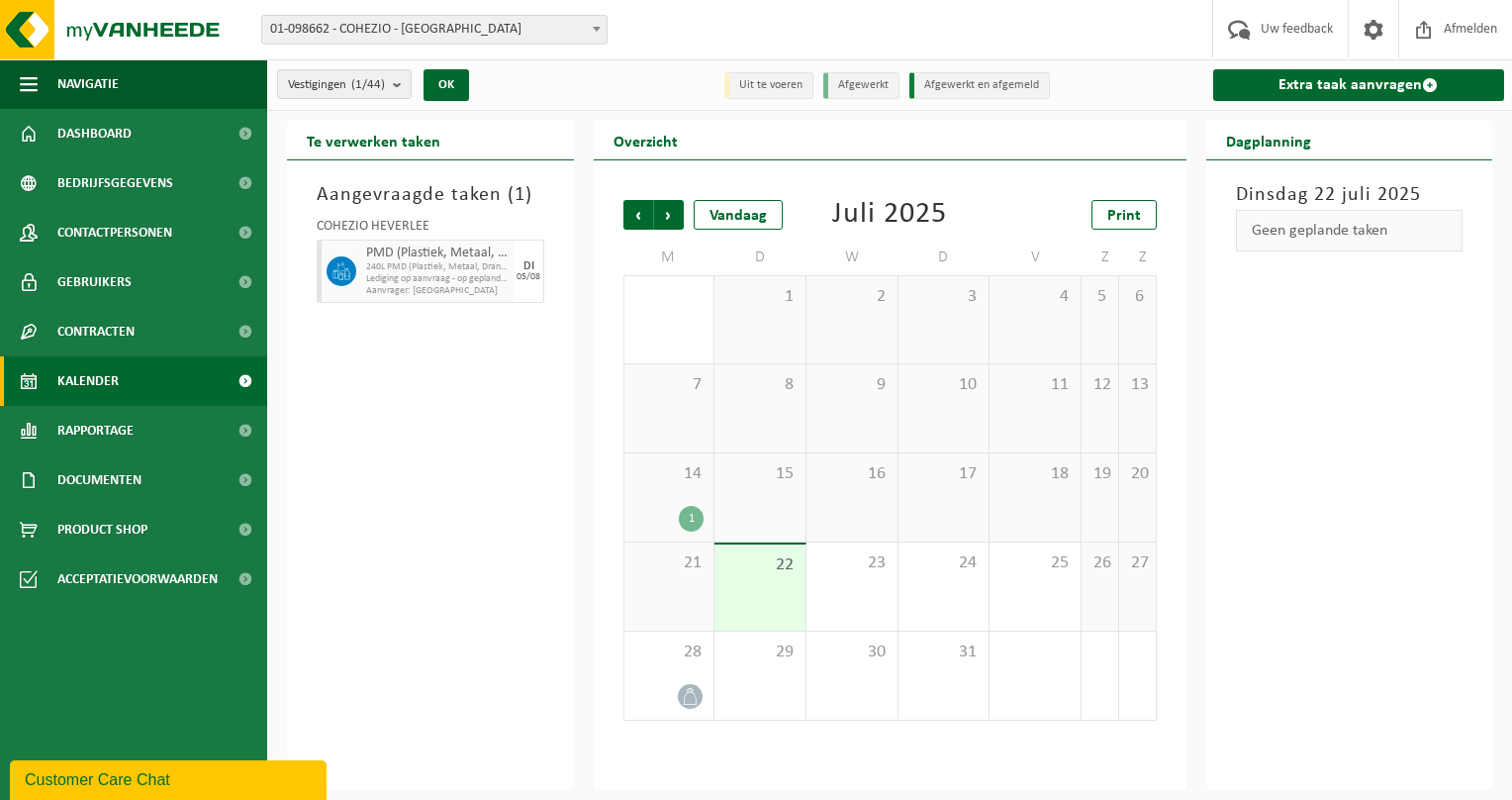 click on "14 1" at bounding box center [669, 497] 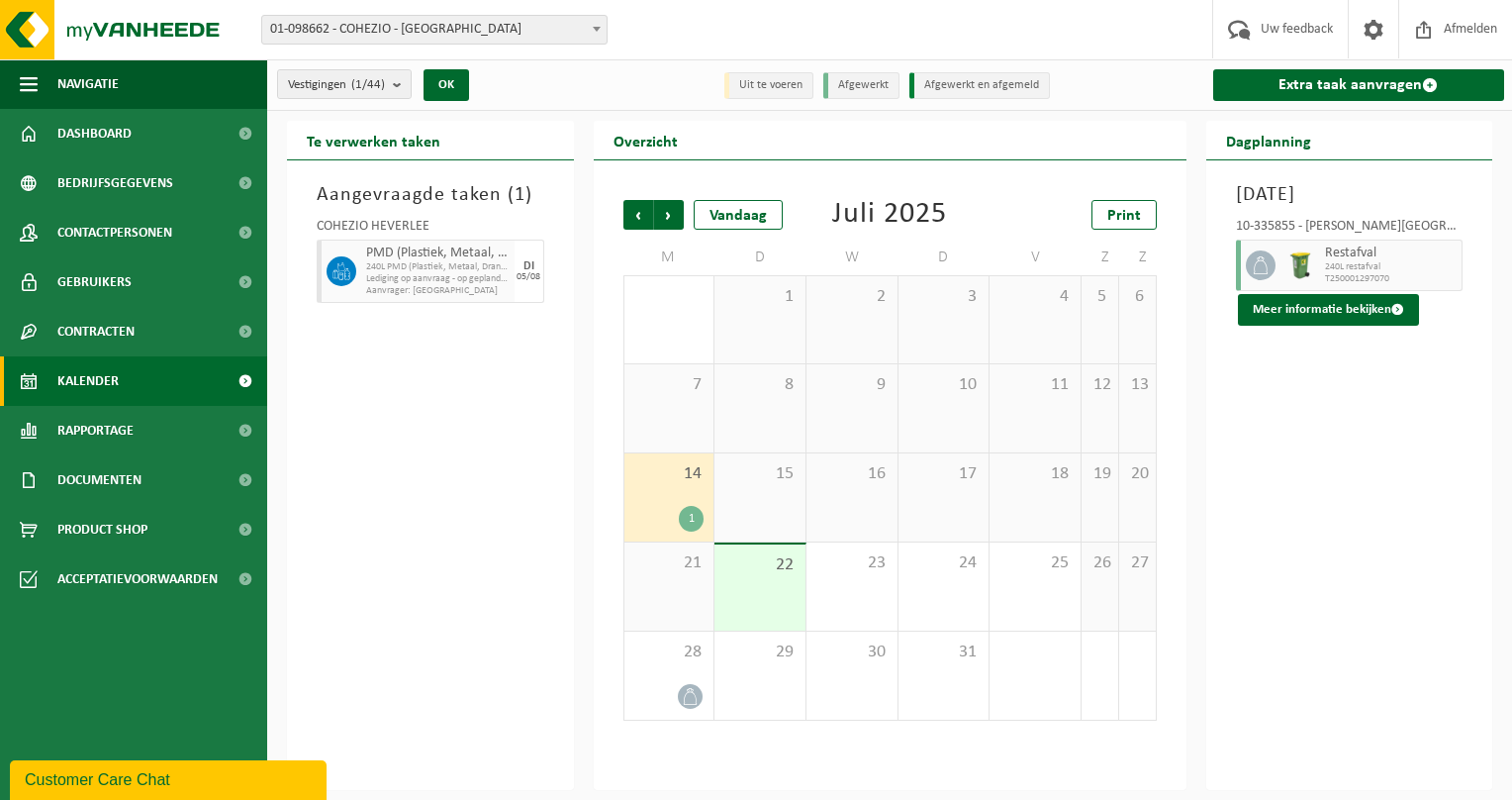 click on "1" at bounding box center (691, 519) 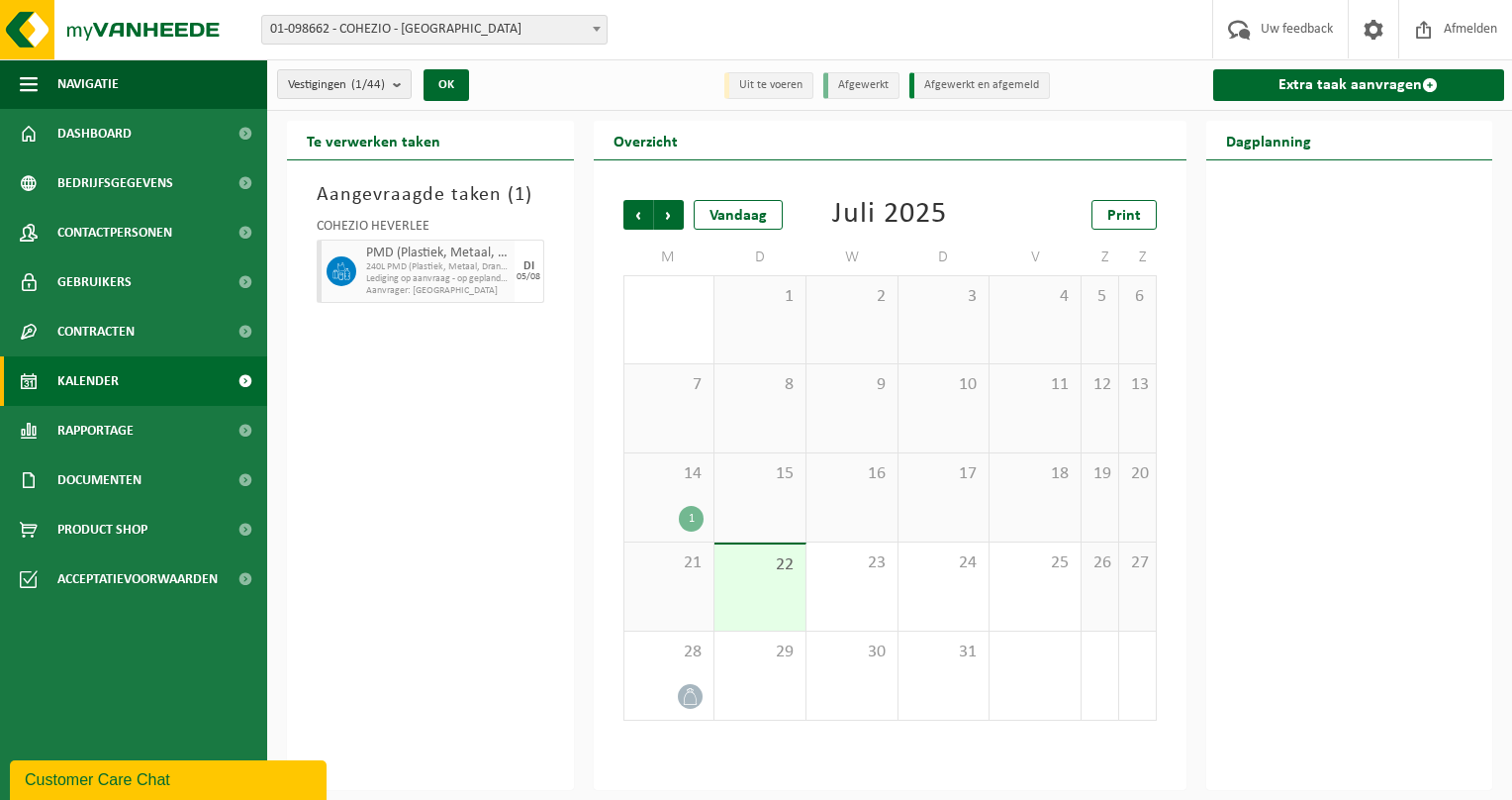 click on "1" at bounding box center [691, 519] 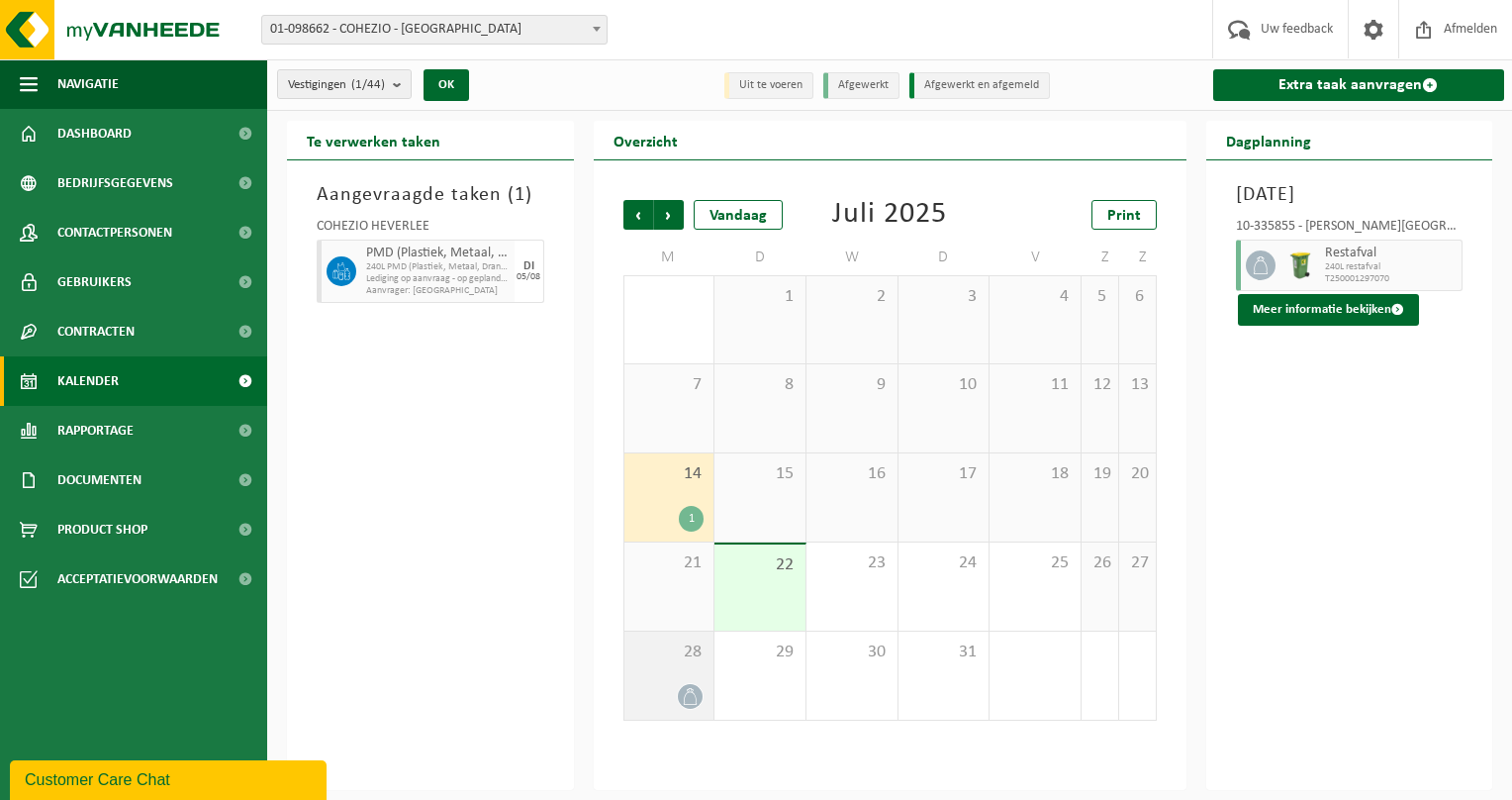click at bounding box center [669, 696] 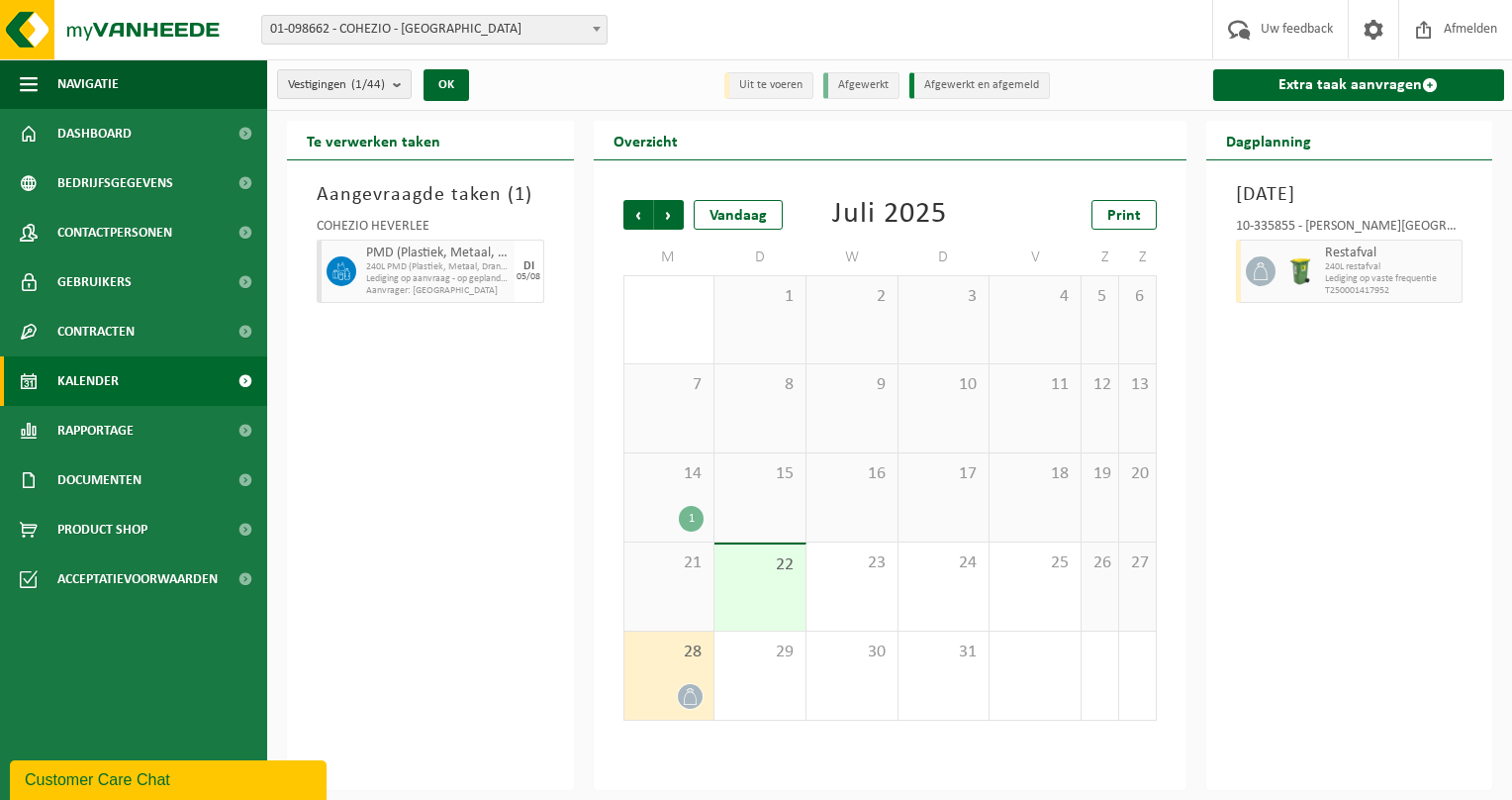 click on "14 1" at bounding box center (669, 497) 